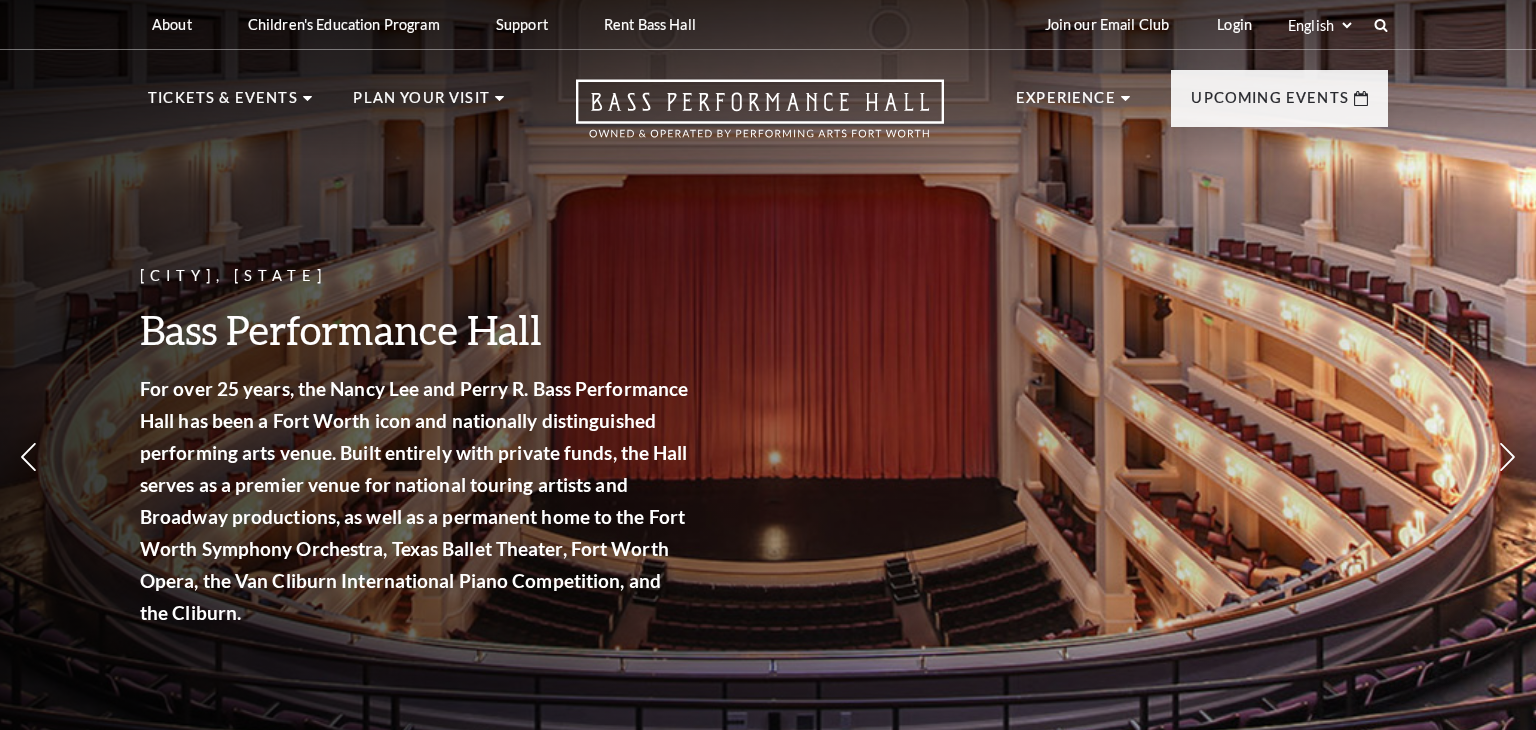 scroll, scrollTop: 0, scrollLeft: 0, axis: both 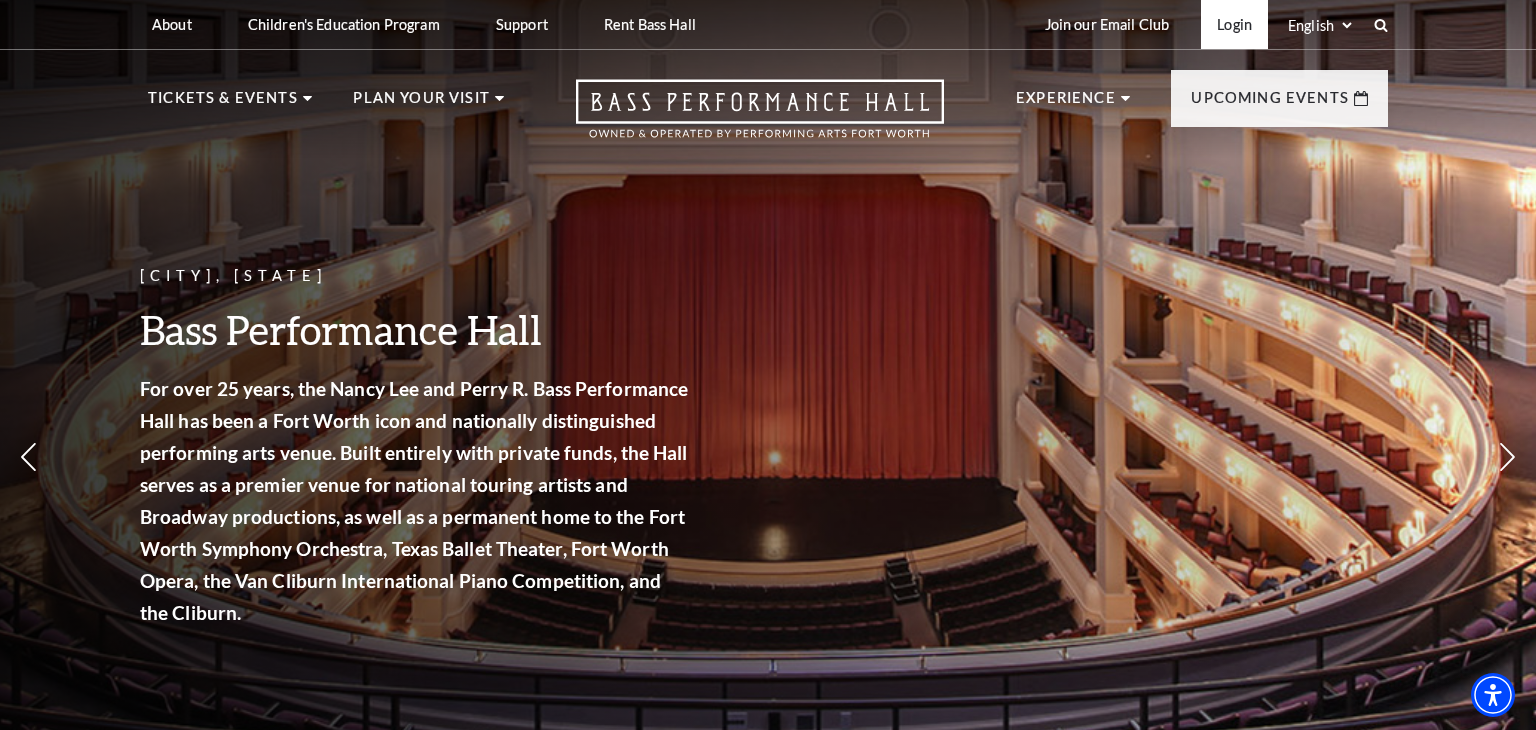 click on "Login" at bounding box center [1234, 24] 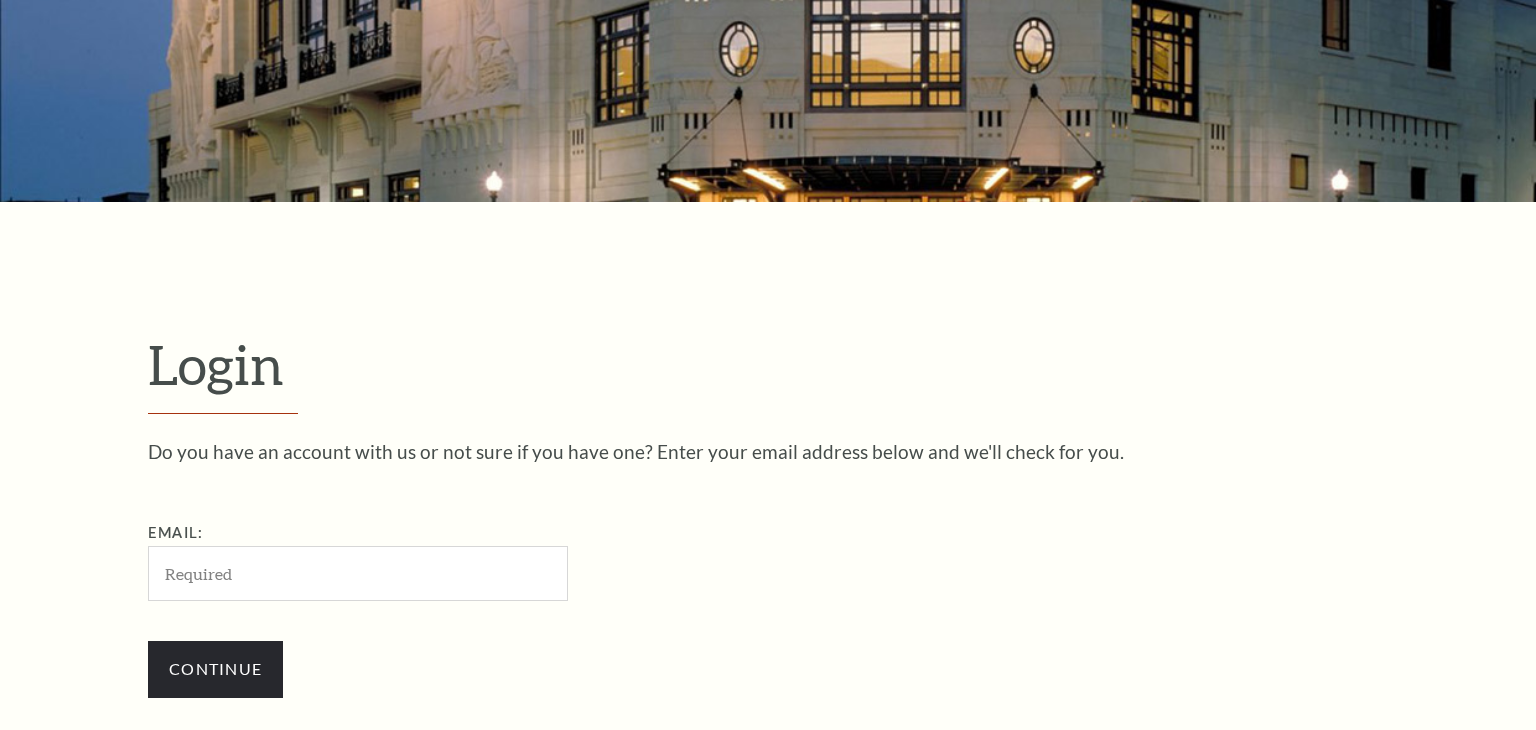 scroll, scrollTop: 0, scrollLeft: 0, axis: both 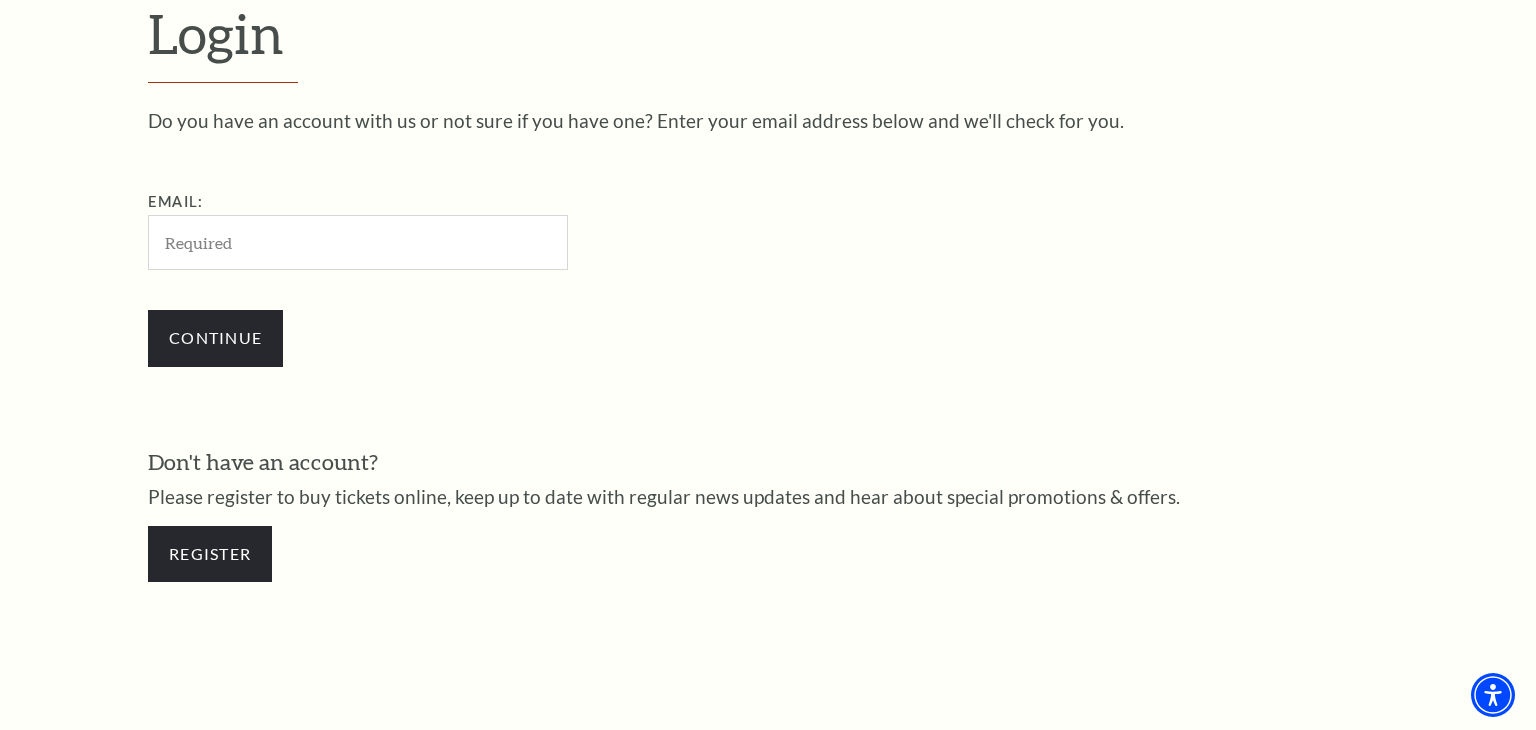click on "Email:" at bounding box center (358, 242) 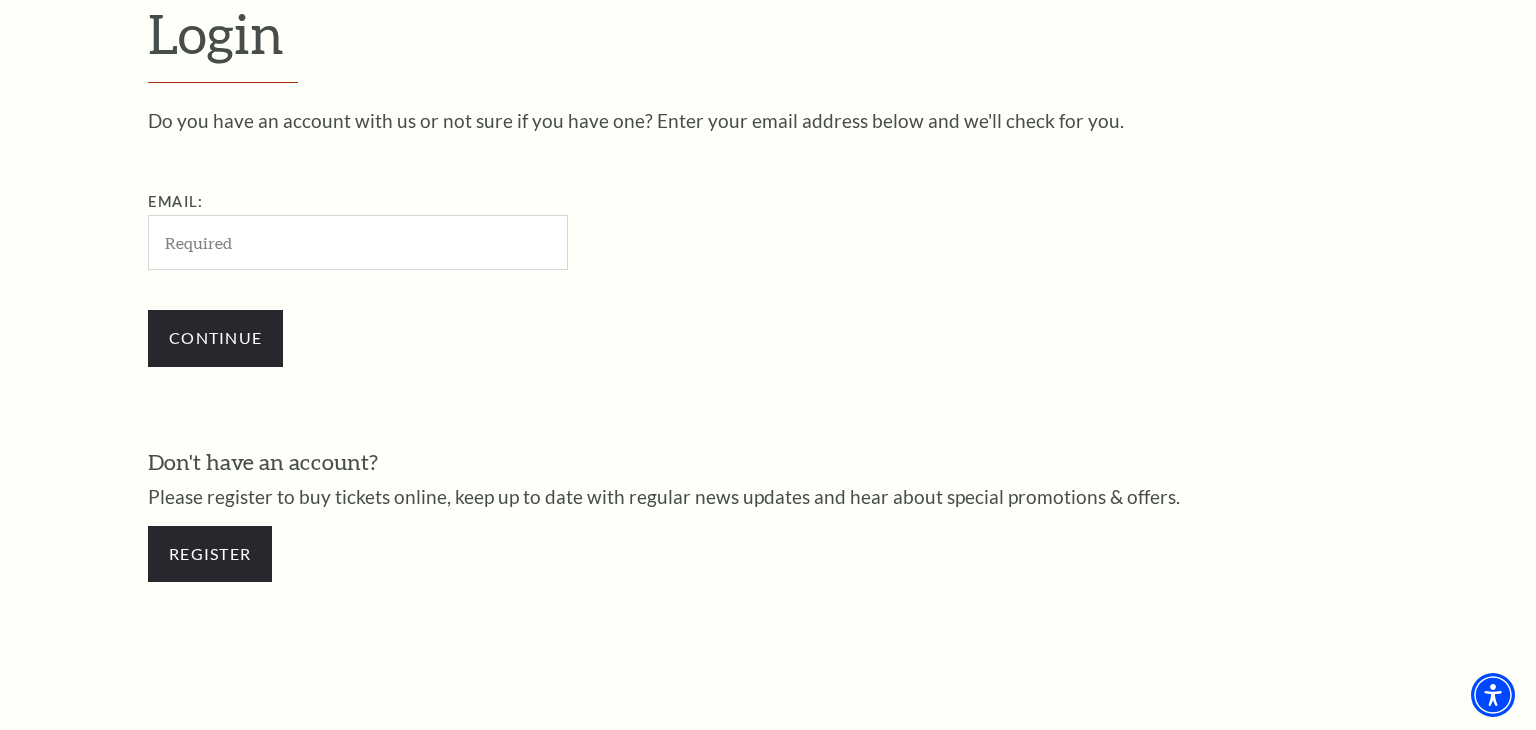 type on "hershey4me@msn.com" 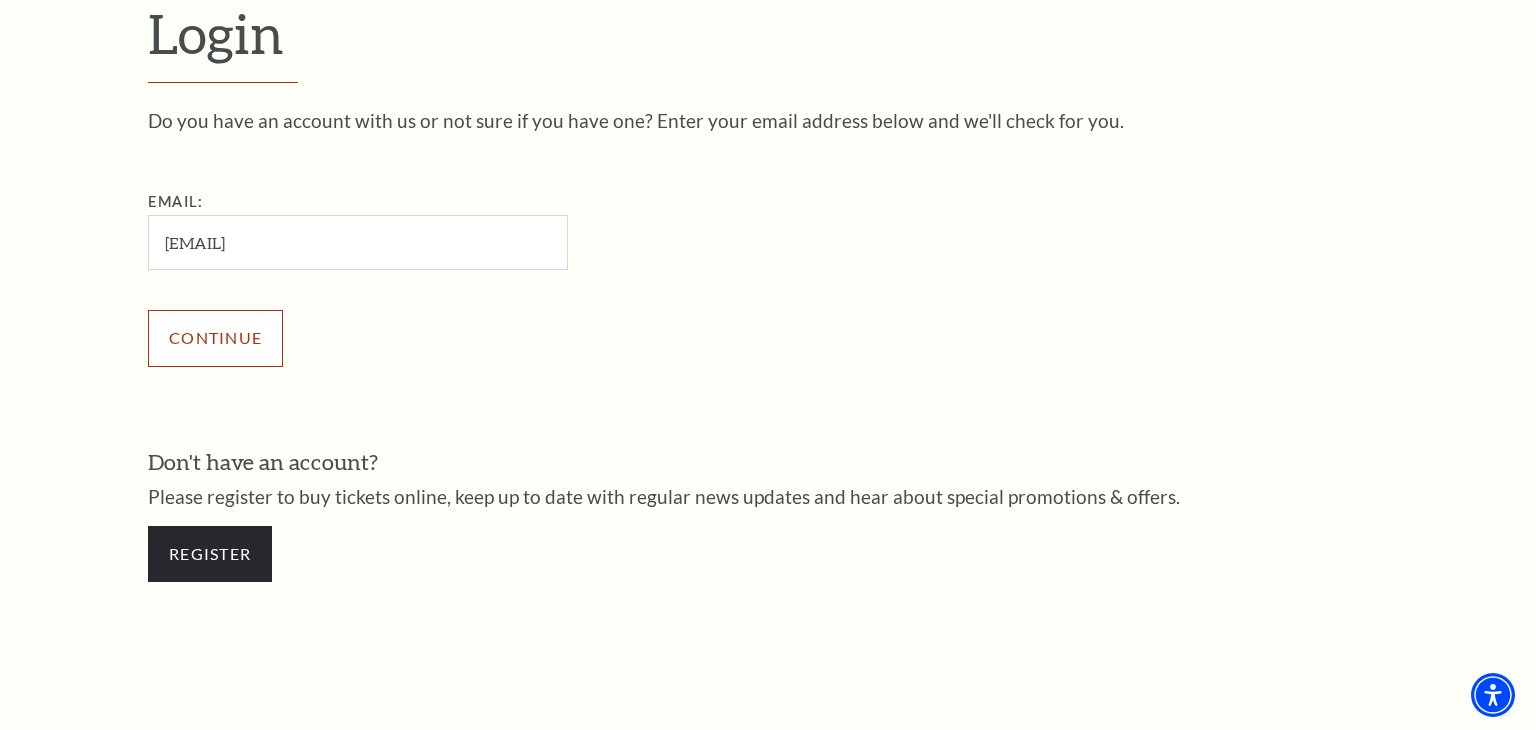 click on "Continue" at bounding box center (215, 338) 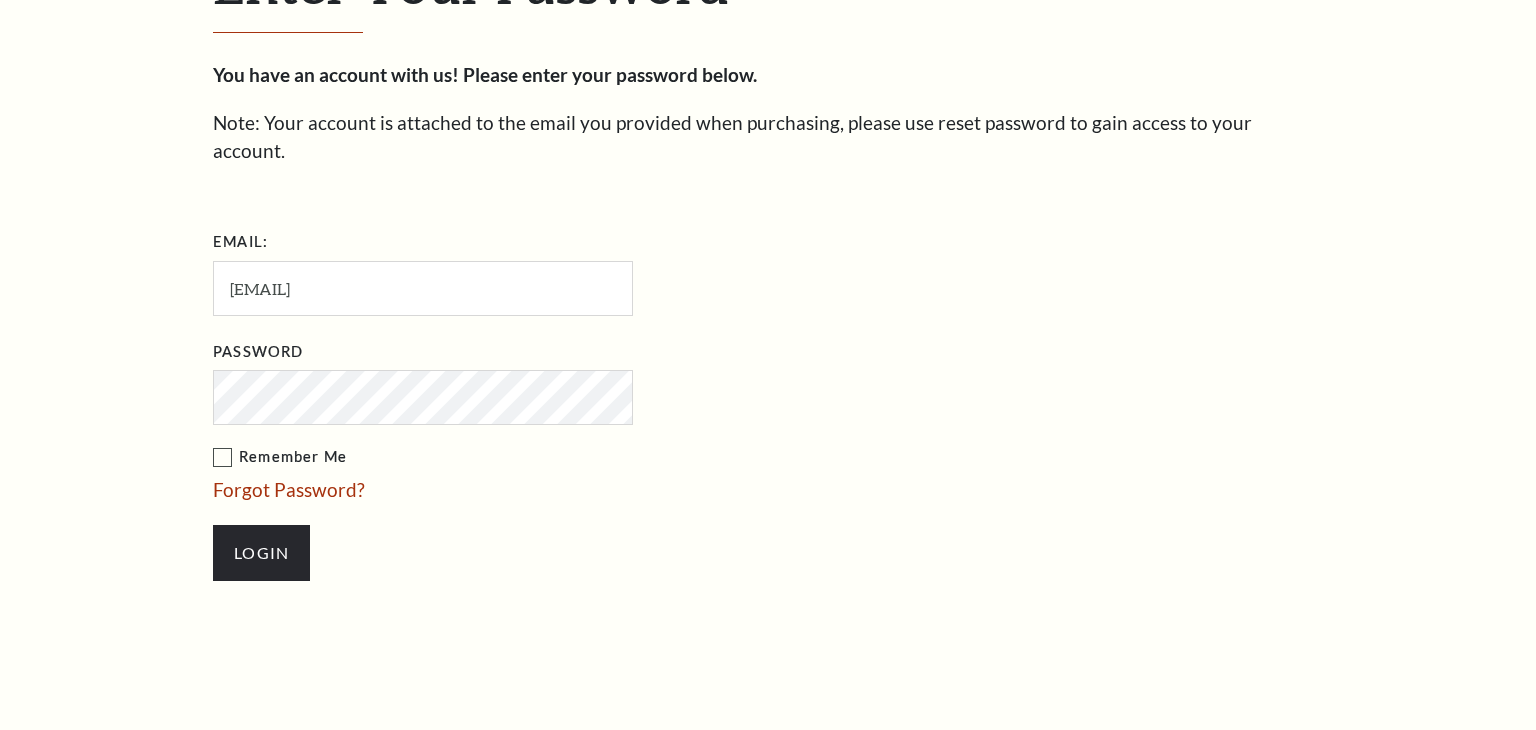 scroll, scrollTop: 615, scrollLeft: 0, axis: vertical 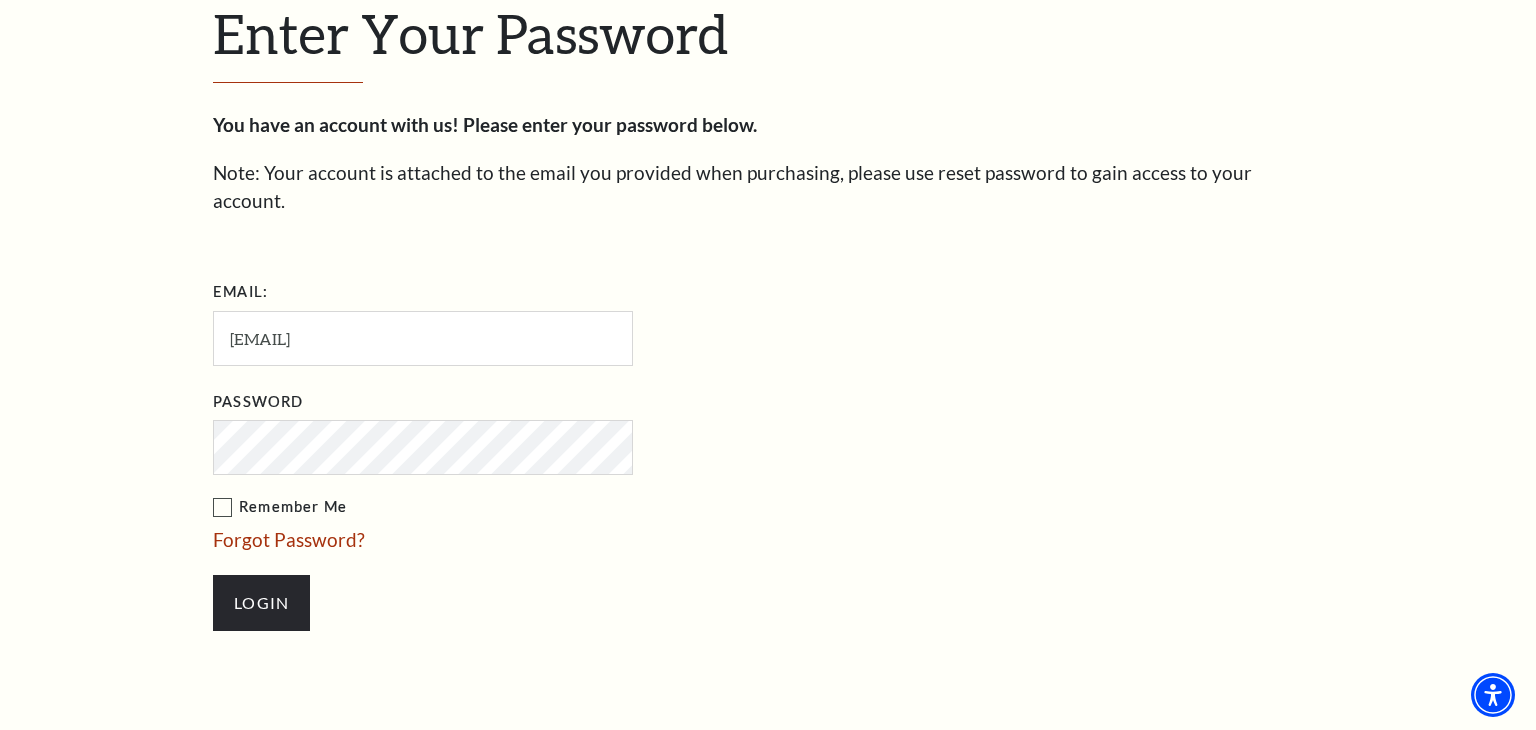 click on "Remember Me" at bounding box center [523, 507] 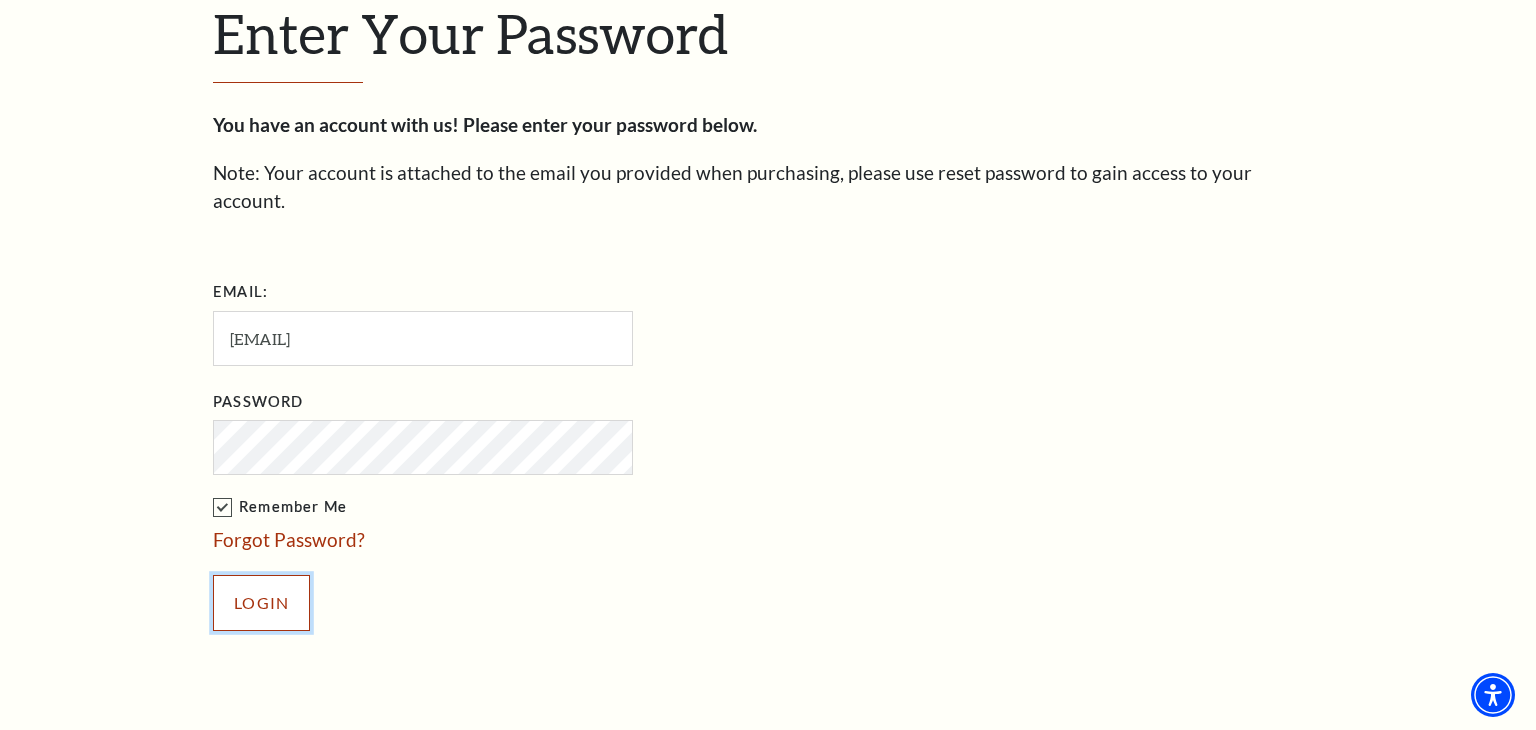 click on "Login" at bounding box center [261, 603] 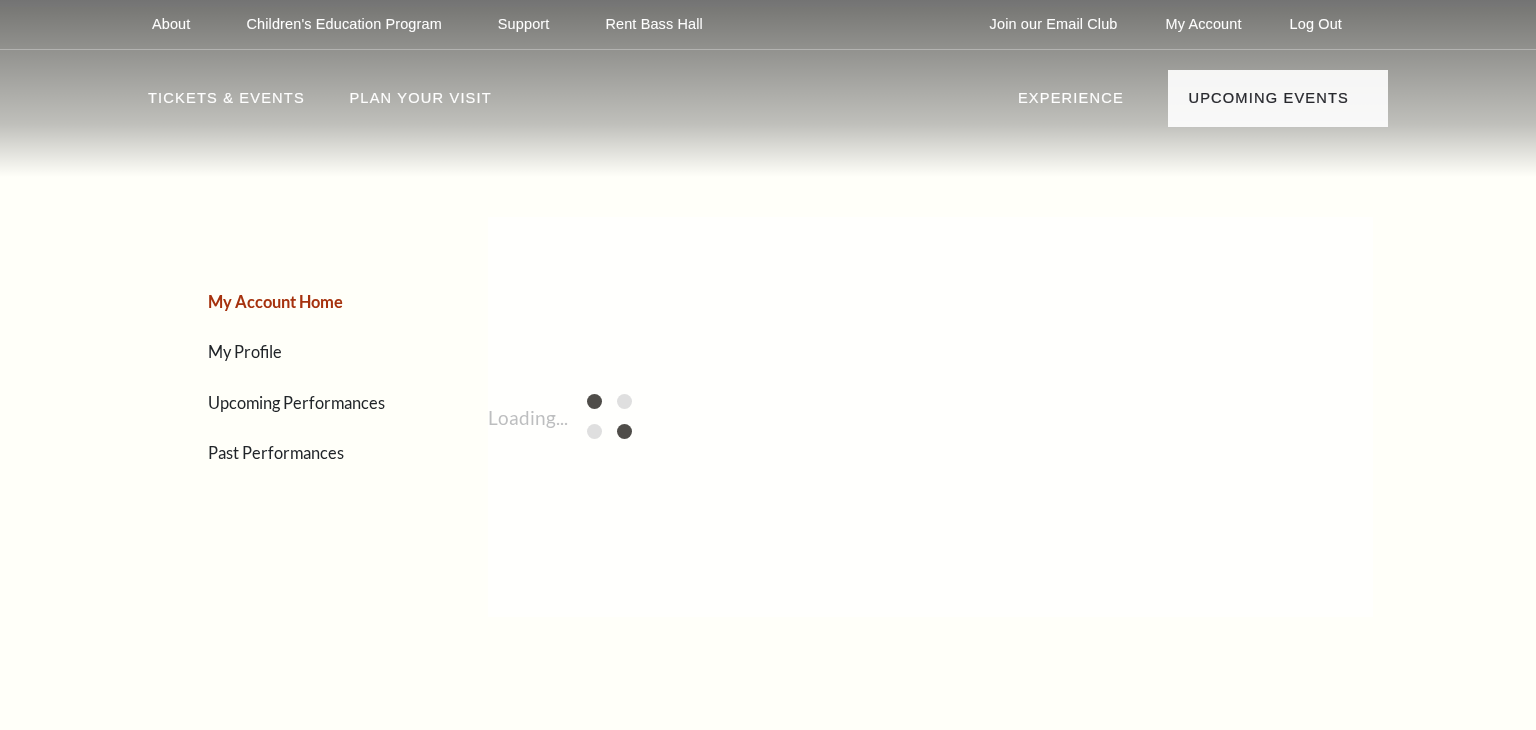 scroll, scrollTop: 0, scrollLeft: 0, axis: both 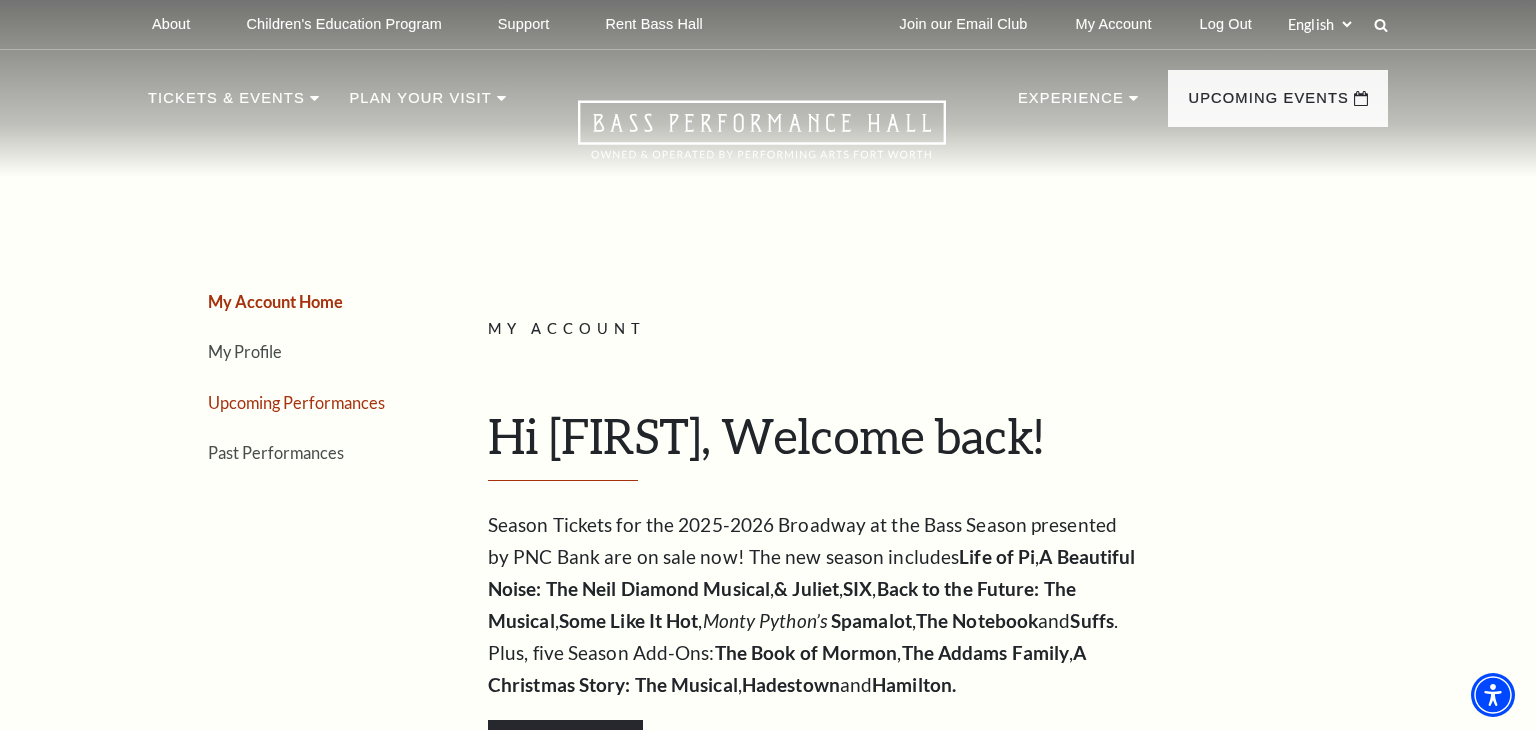 click on "Upcoming Performances" at bounding box center [296, 402] 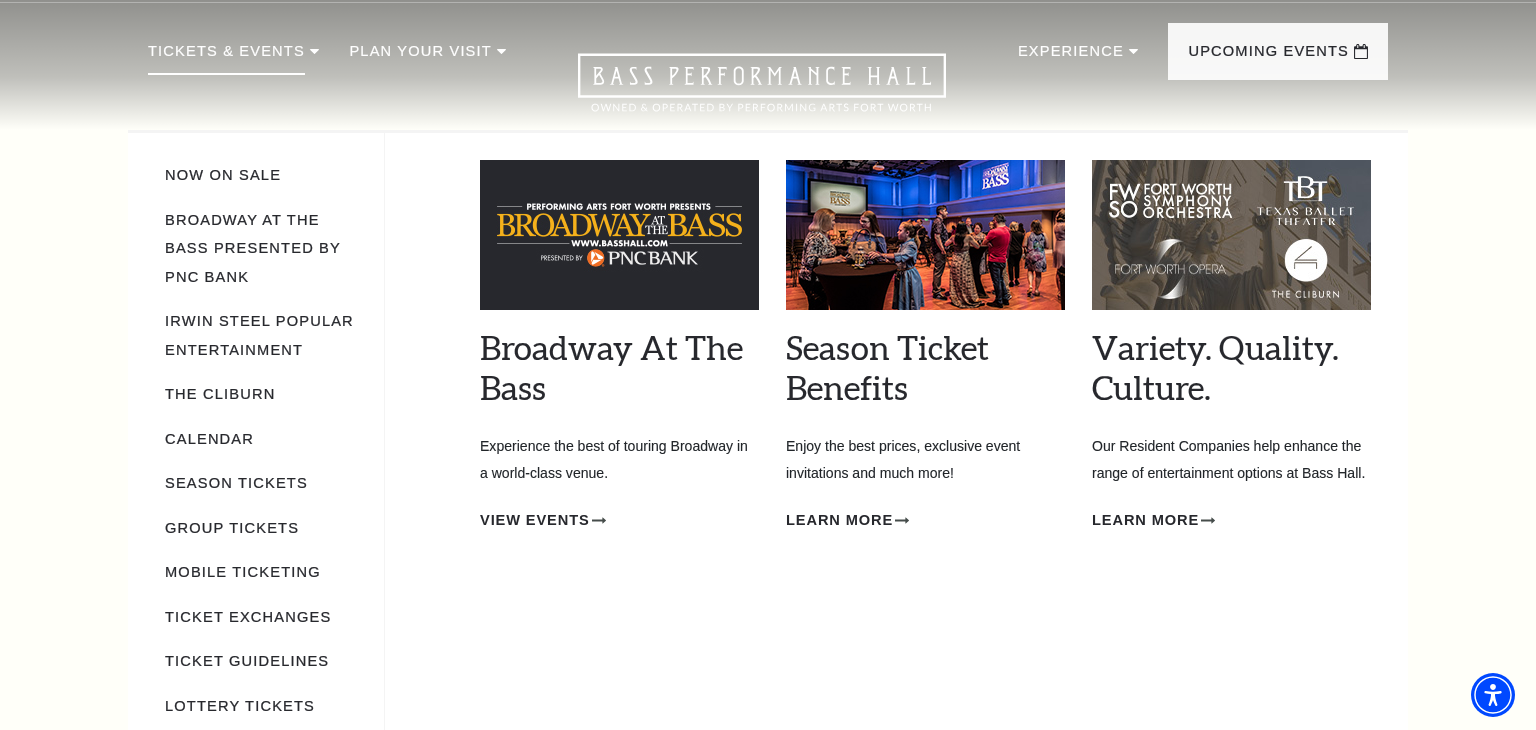 scroll, scrollTop: 0, scrollLeft: 0, axis: both 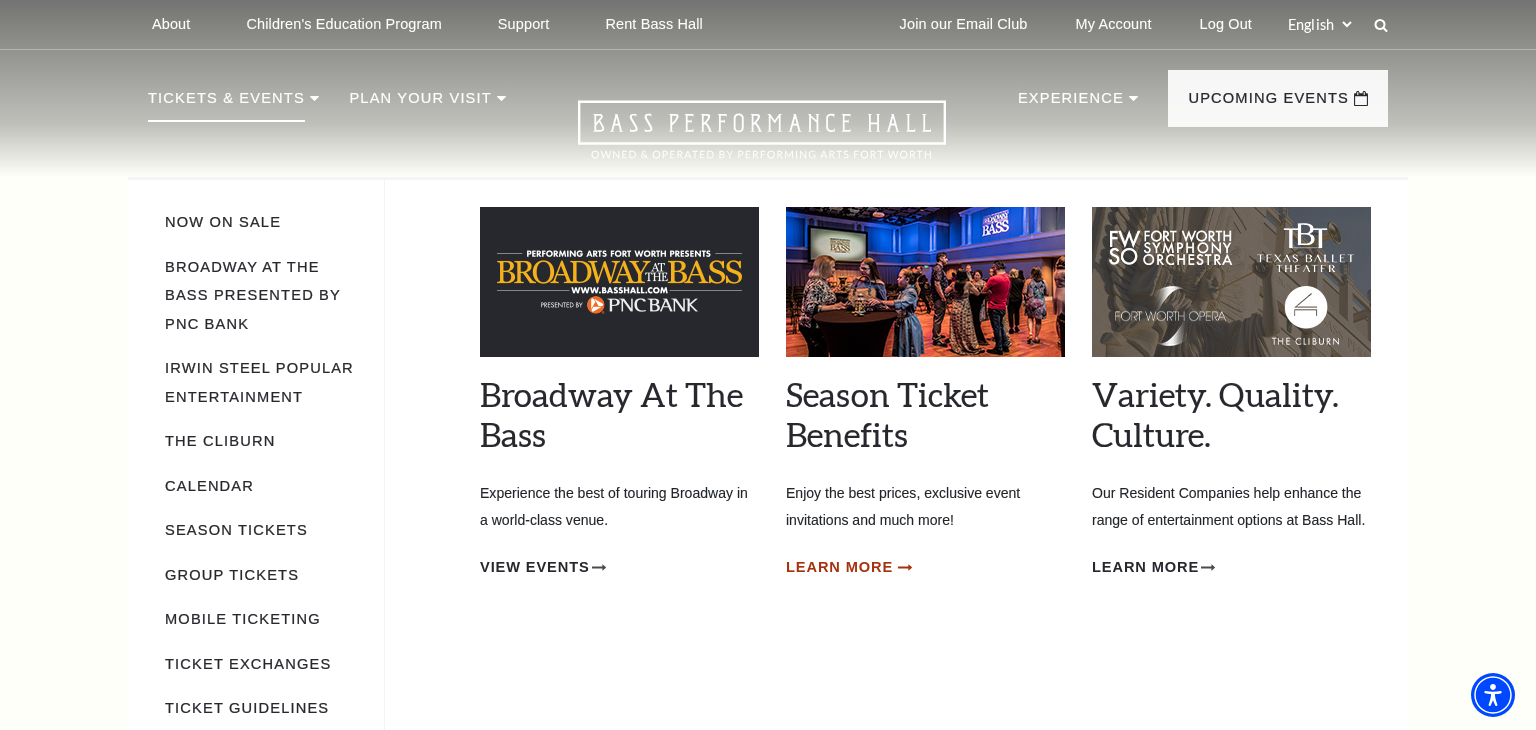 click on "Learn More" at bounding box center [839, 567] 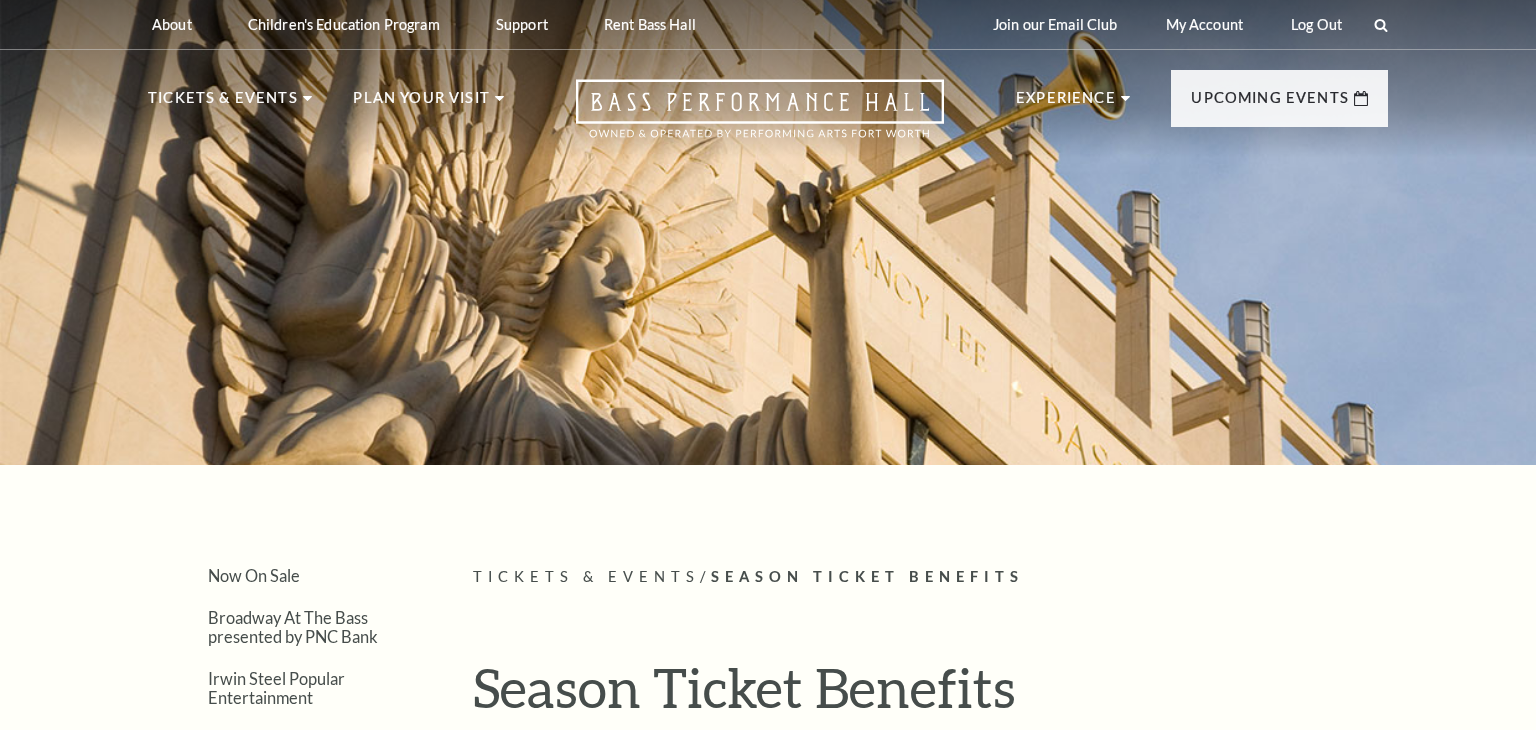 scroll, scrollTop: 0, scrollLeft: 0, axis: both 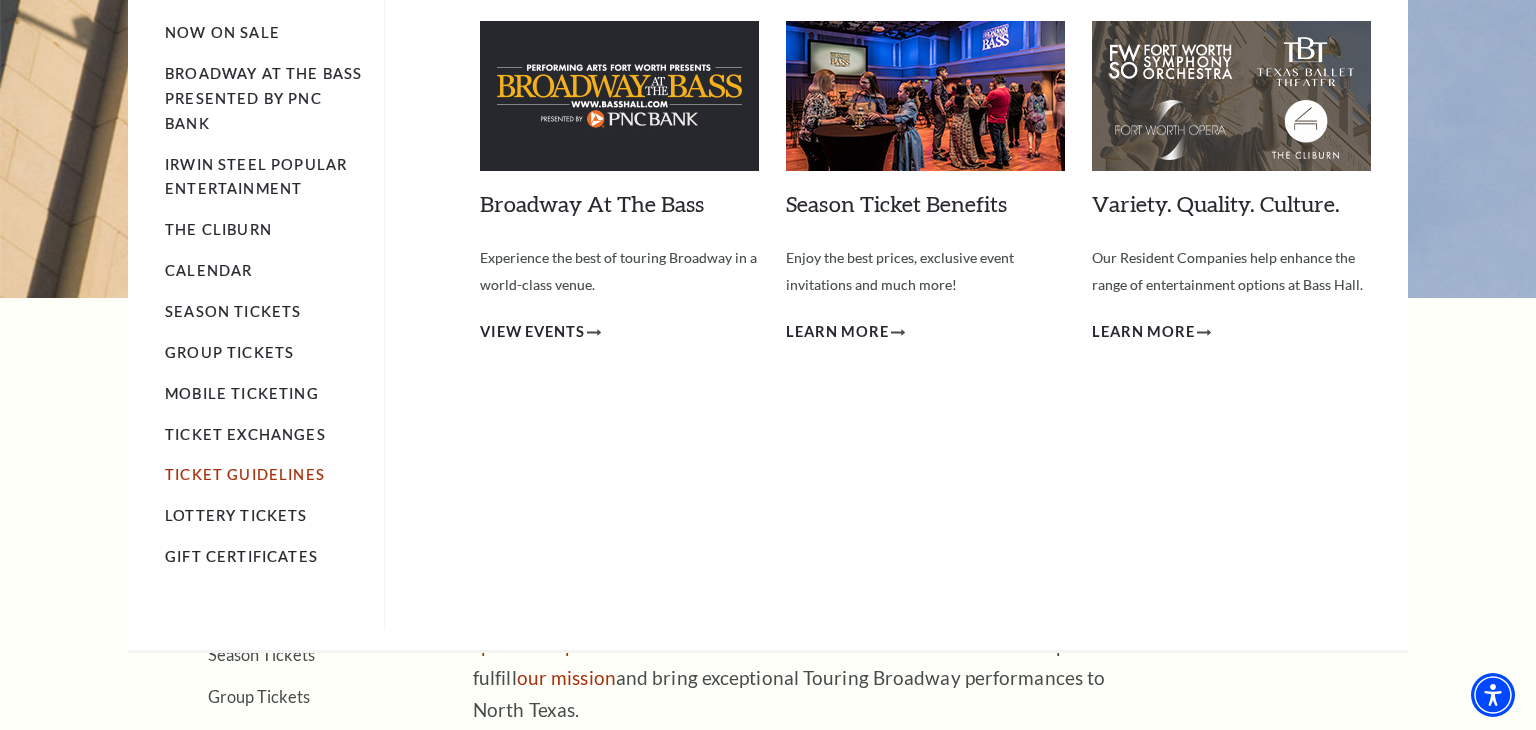 click on "Ticket Guidelines" at bounding box center [245, 474] 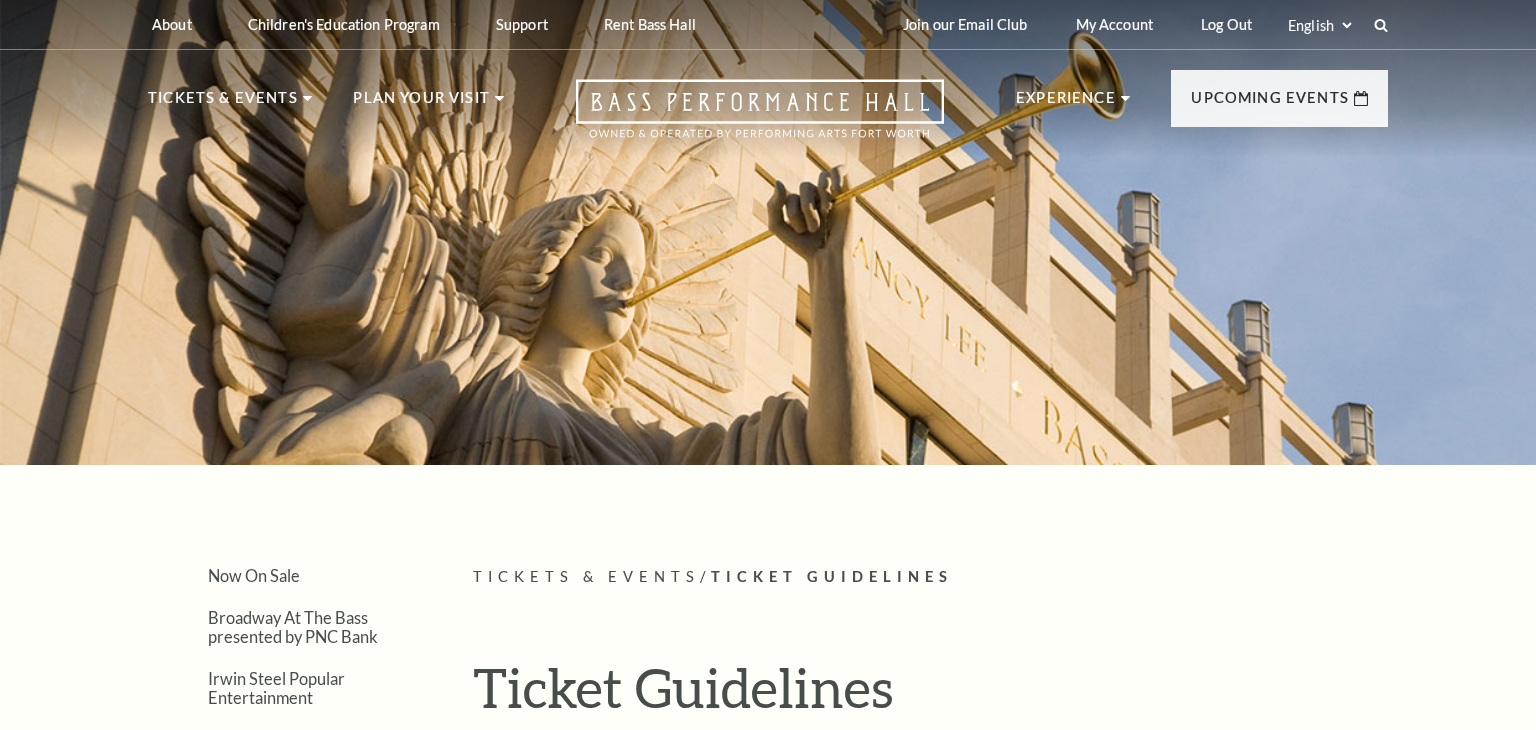 scroll, scrollTop: 72, scrollLeft: 0, axis: vertical 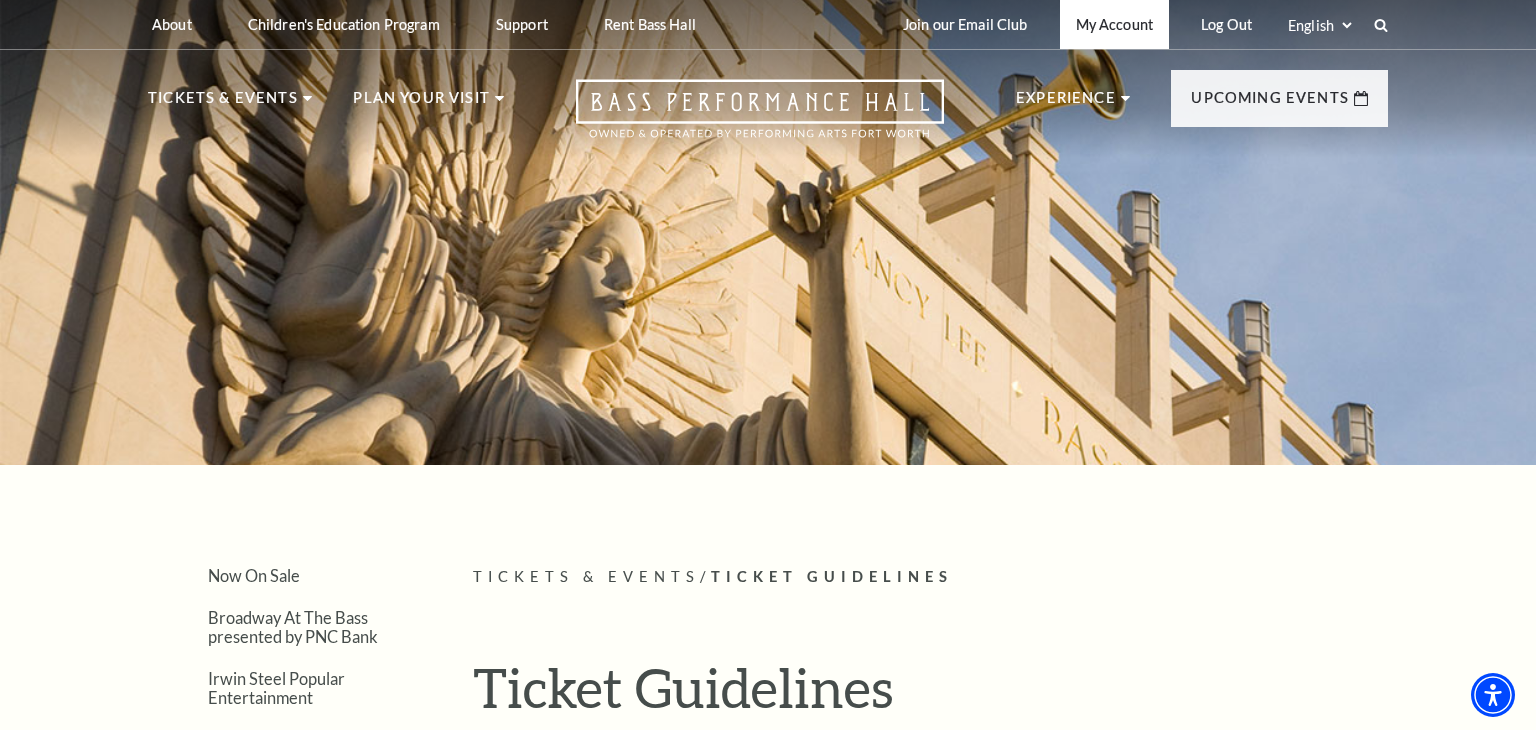click on "My Account" at bounding box center [1114, 24] 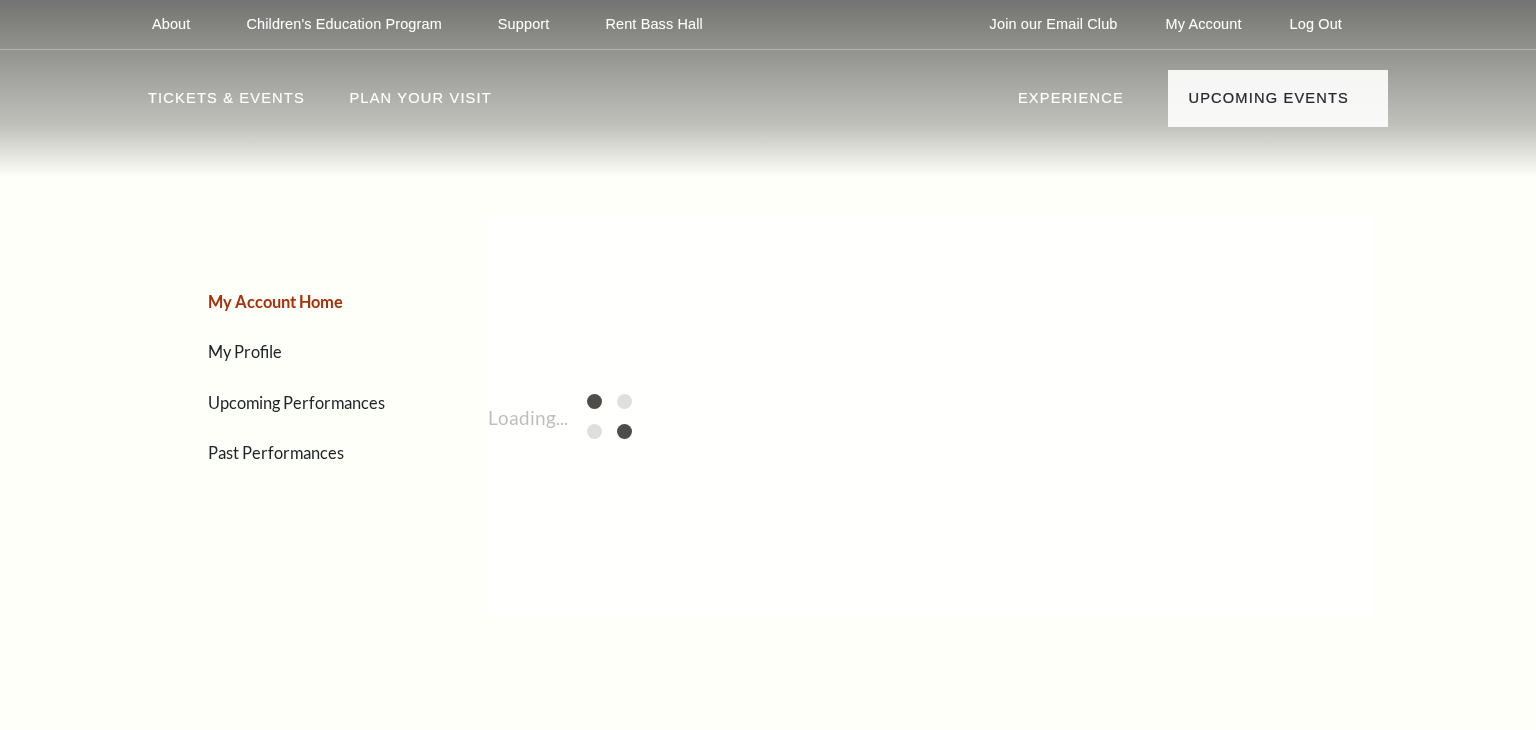 scroll, scrollTop: 0, scrollLeft: 0, axis: both 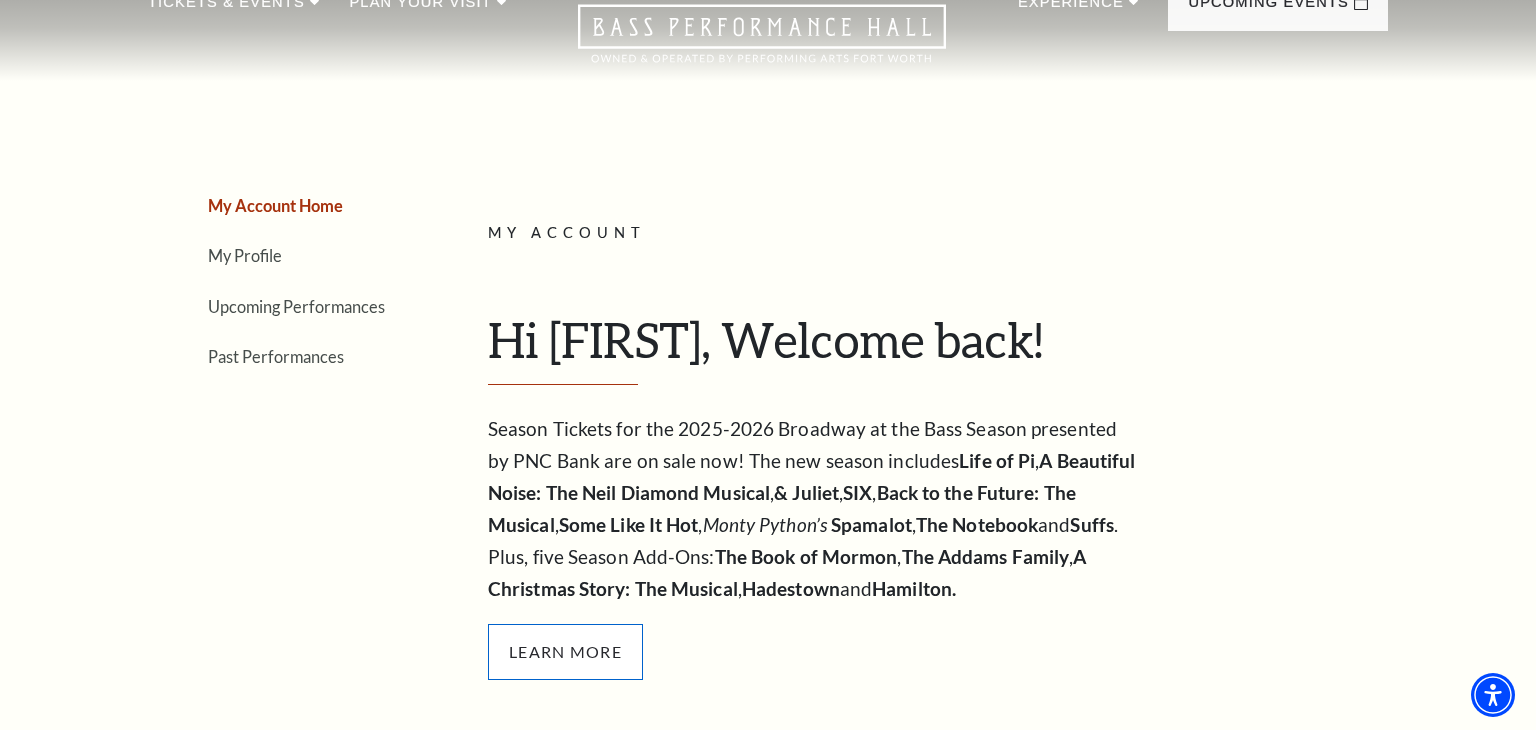 click on "Learn More" at bounding box center (565, 652) 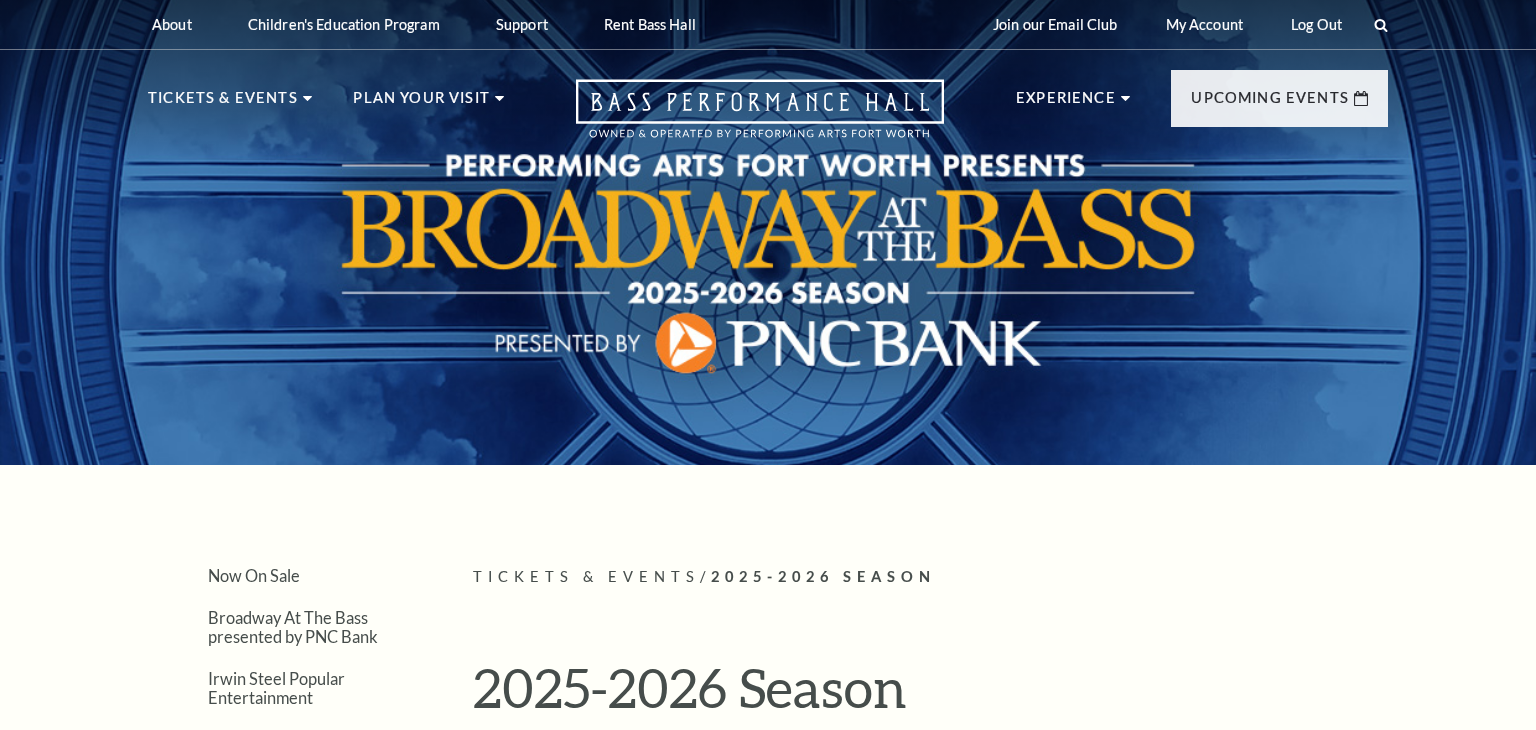 scroll, scrollTop: 0, scrollLeft: 0, axis: both 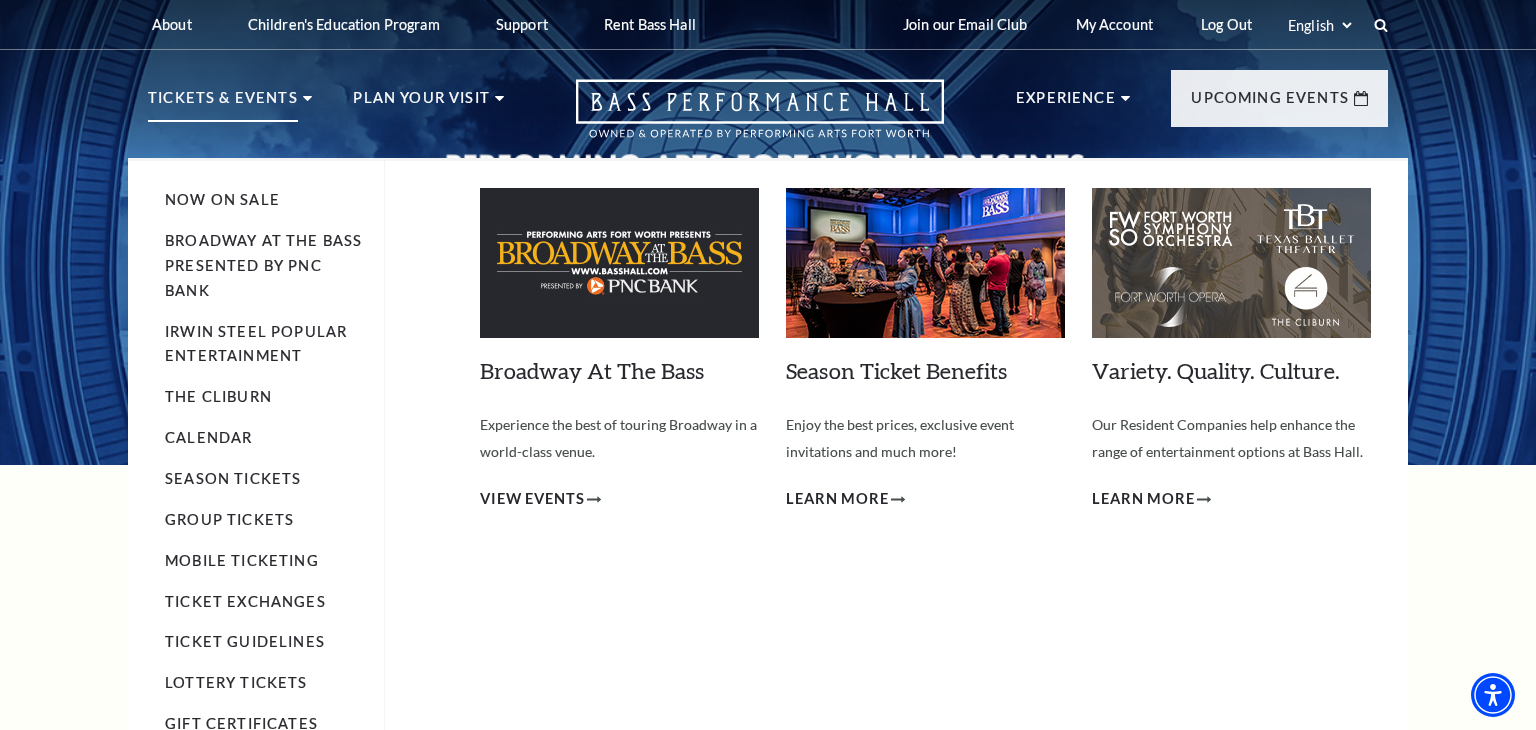 click at bounding box center (619, 263) 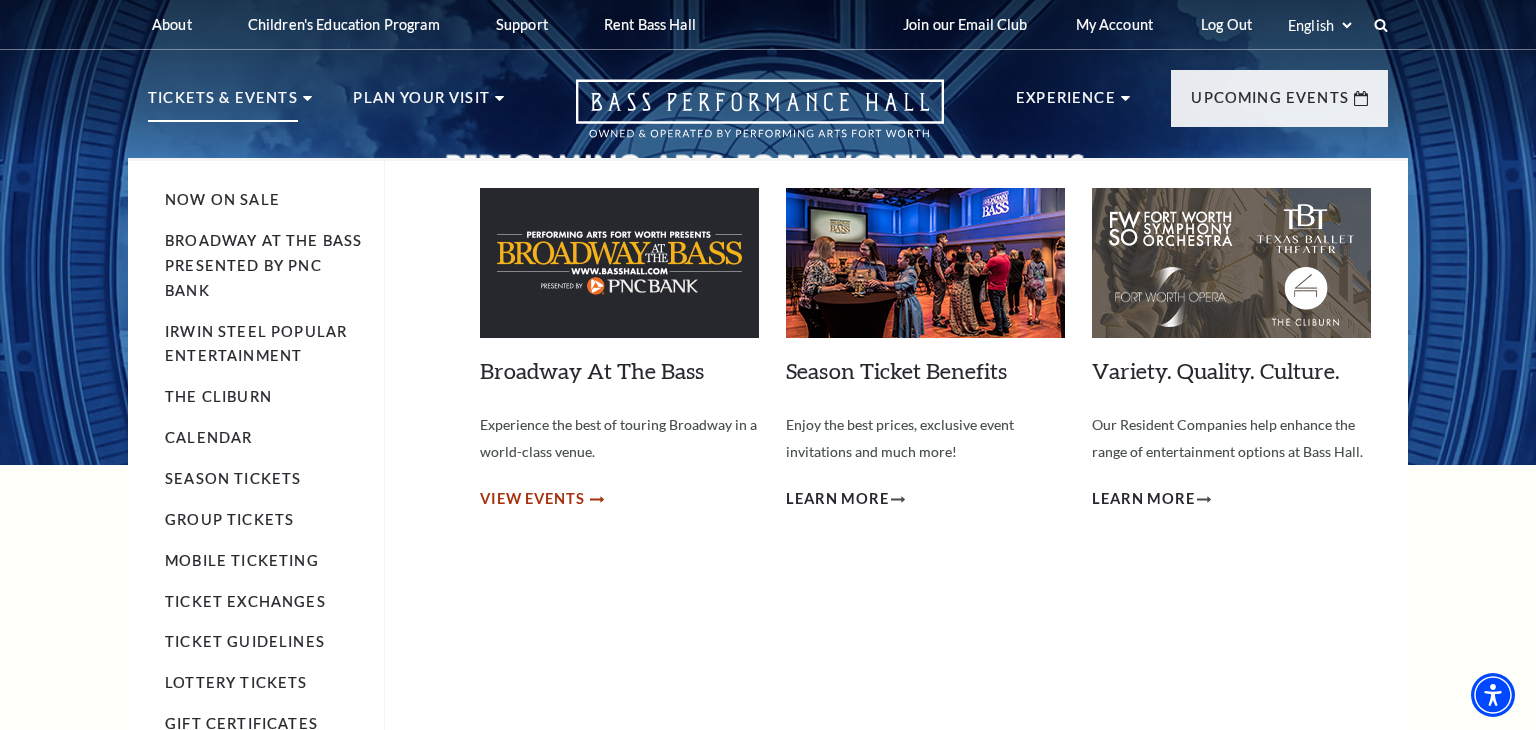 click on "View Events" at bounding box center [532, 499] 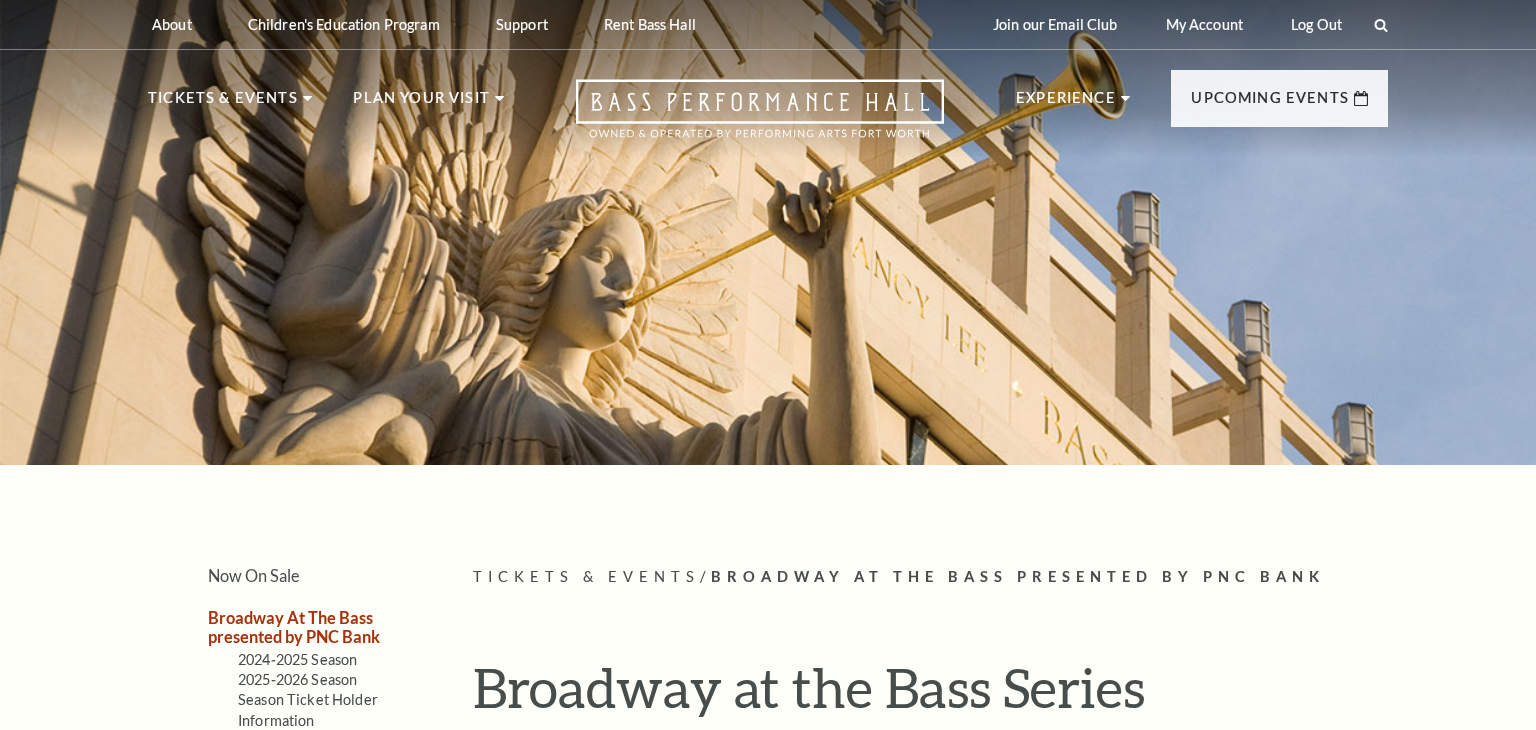 scroll, scrollTop: 0, scrollLeft: 0, axis: both 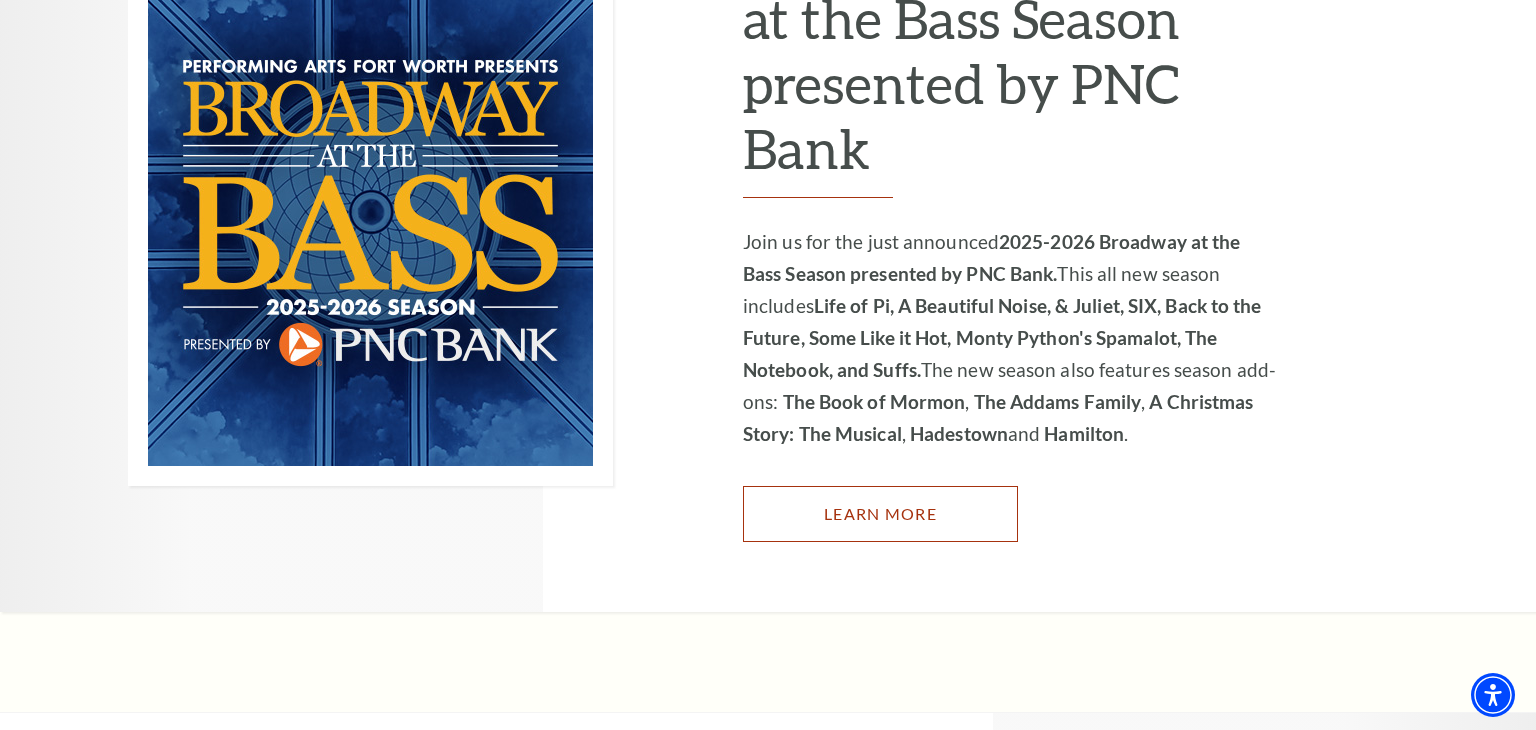 click on "Learn More" at bounding box center [880, 514] 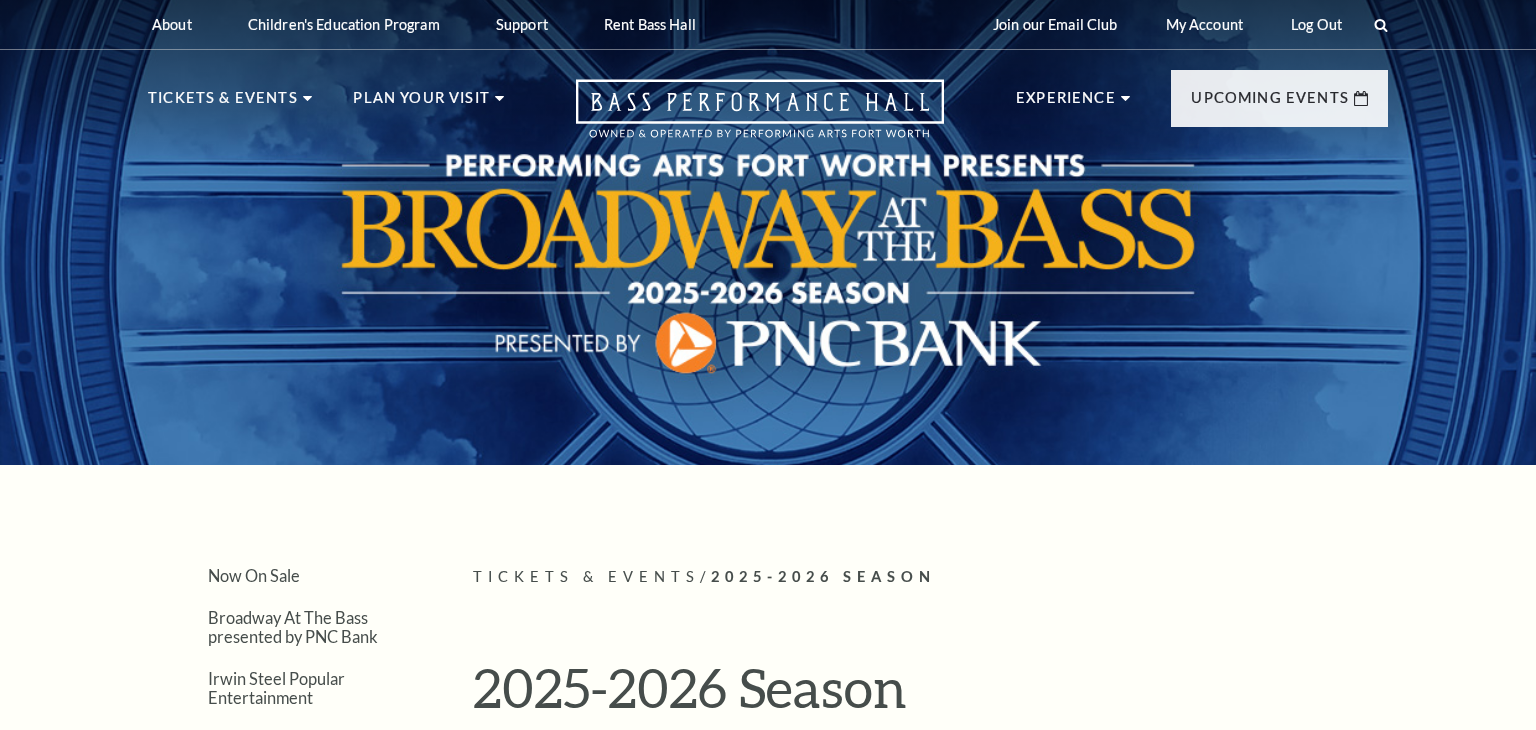 scroll, scrollTop: 0, scrollLeft: 0, axis: both 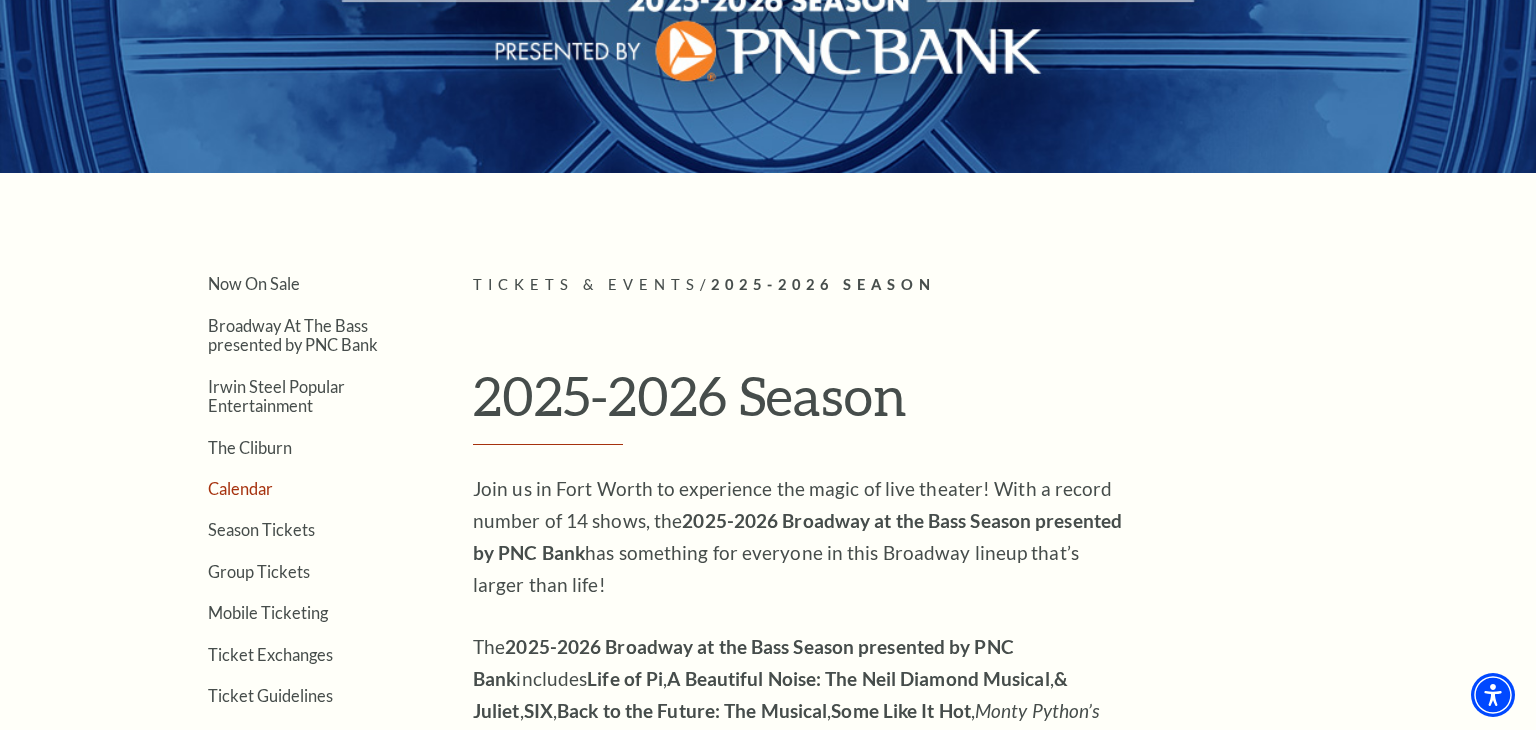click on "Calendar" at bounding box center [240, 488] 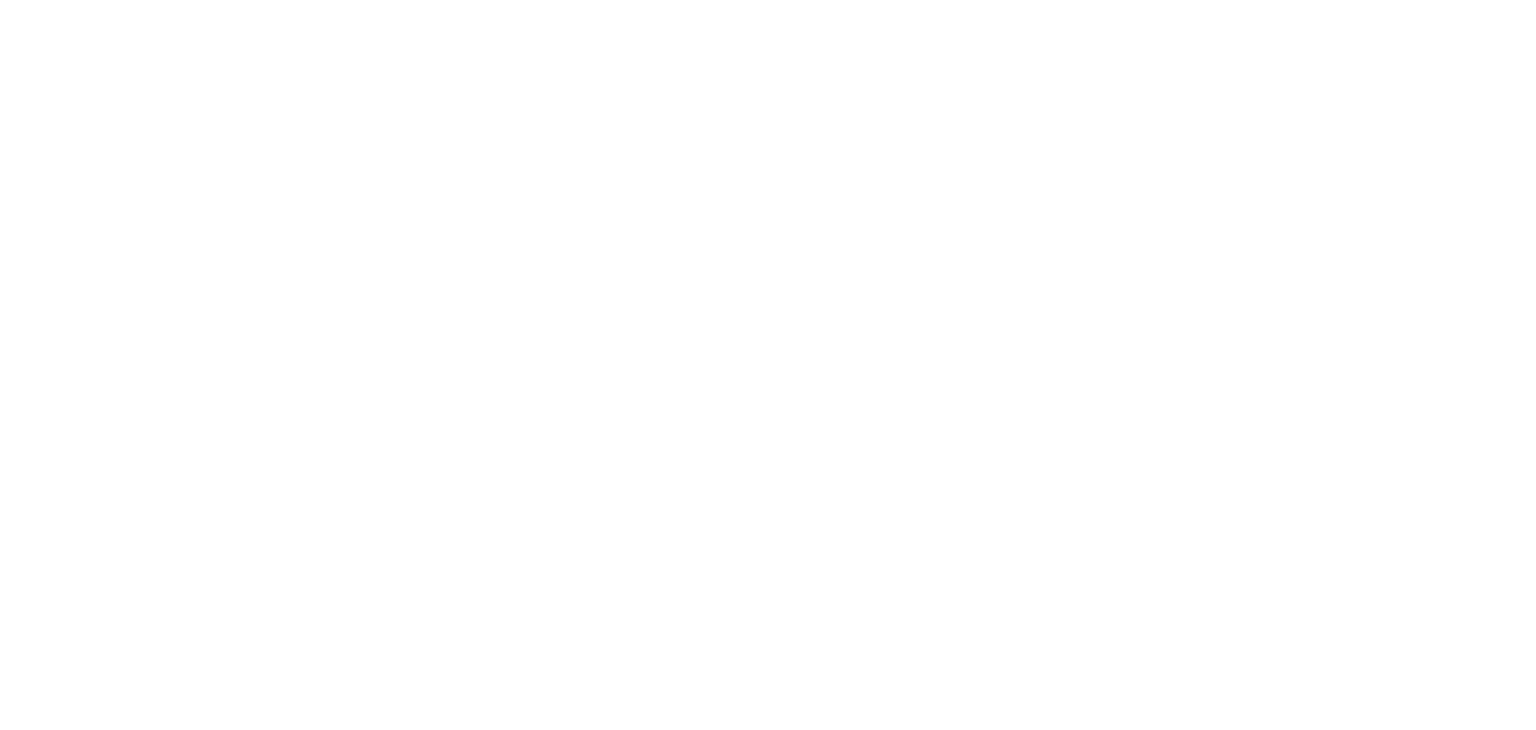 scroll, scrollTop: 0, scrollLeft: 0, axis: both 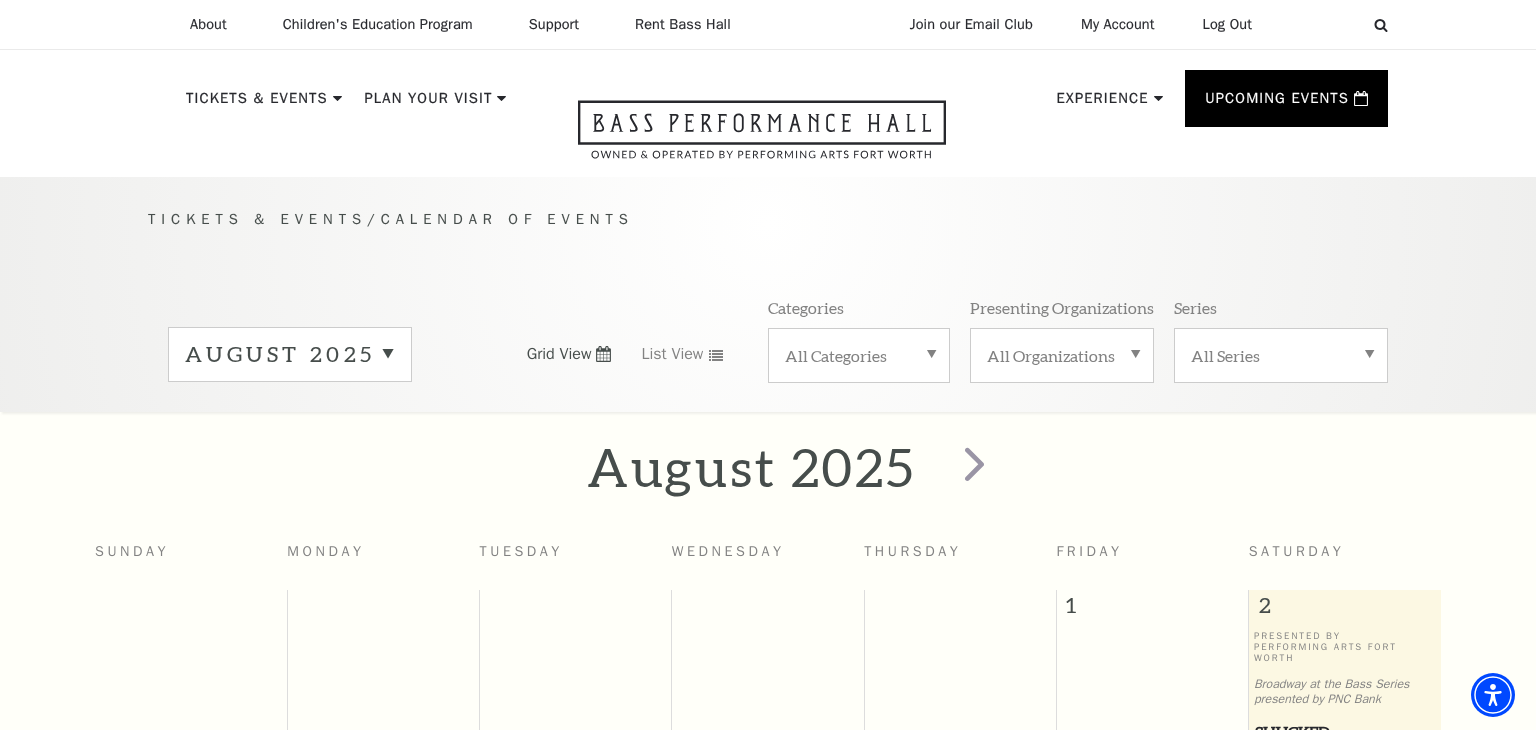 click on "August 2025" at bounding box center [290, 354] 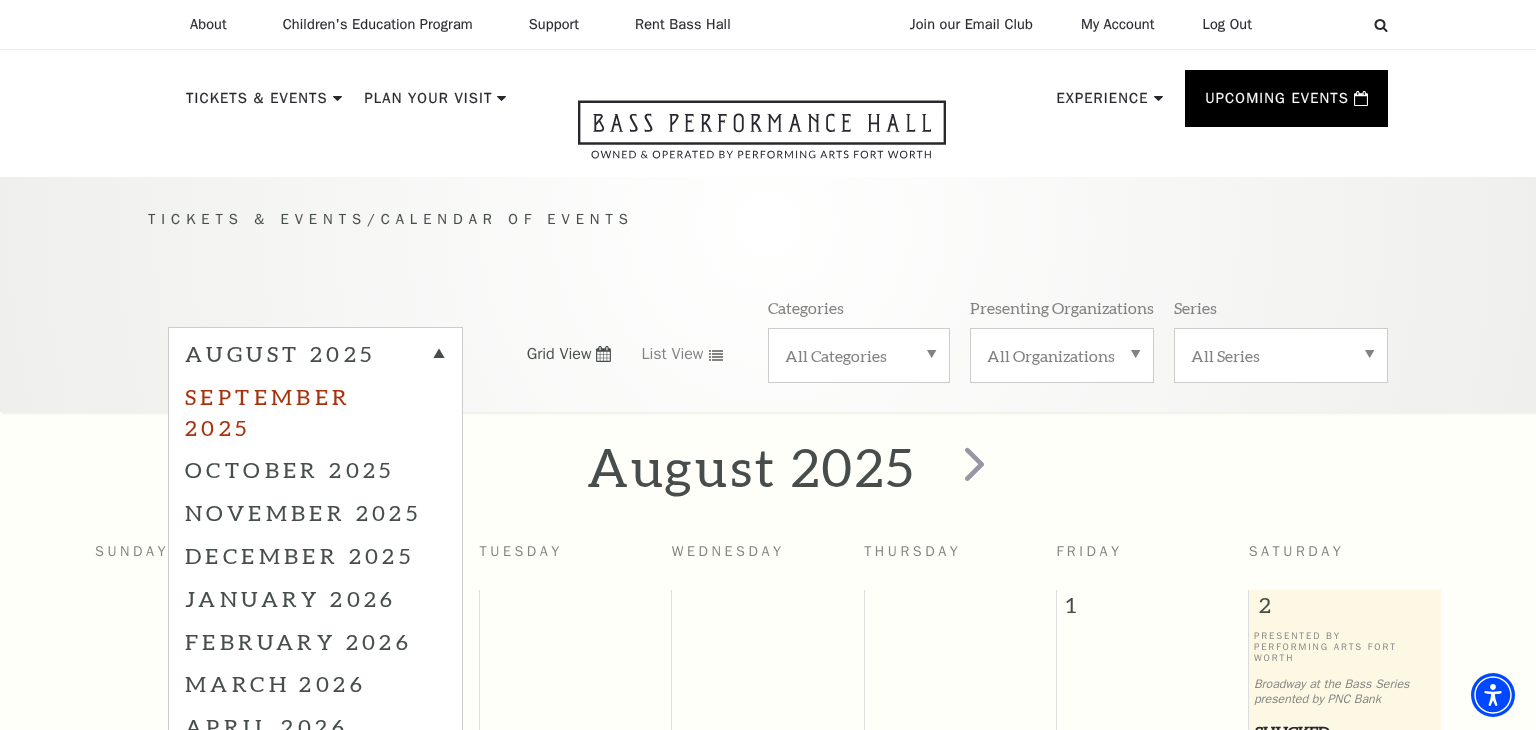 click on "September 2025" at bounding box center [315, 412] 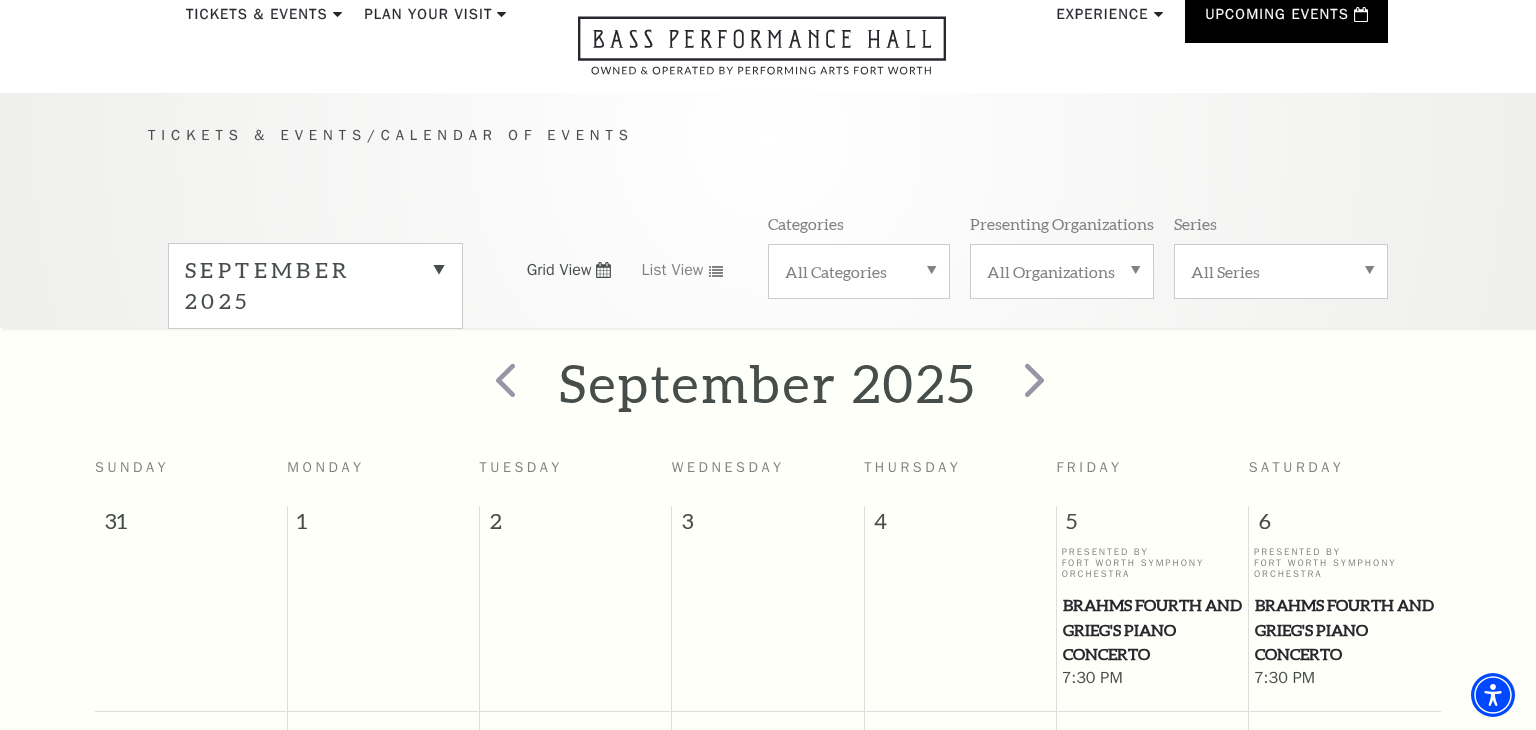 scroll, scrollTop: 0, scrollLeft: 0, axis: both 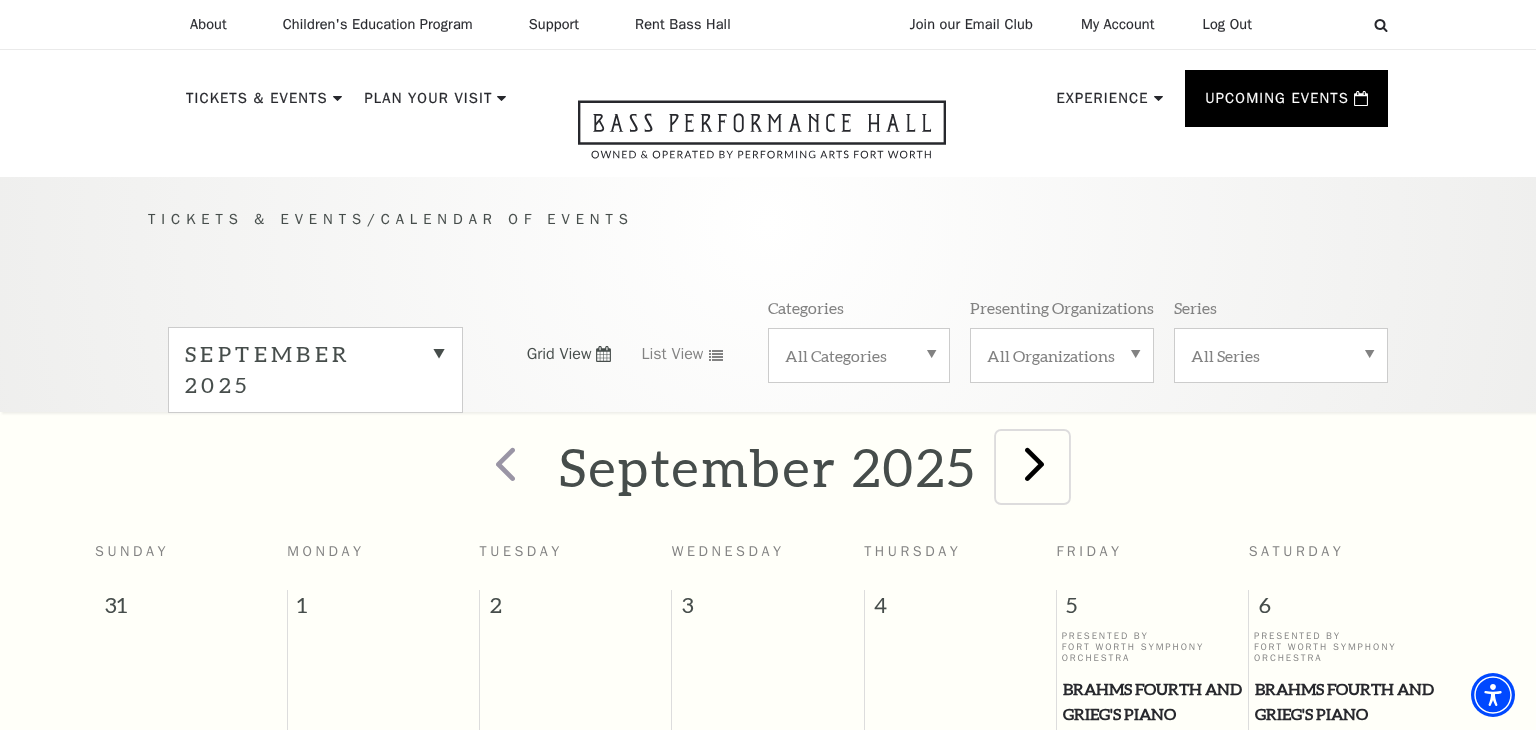 click at bounding box center (1034, 463) 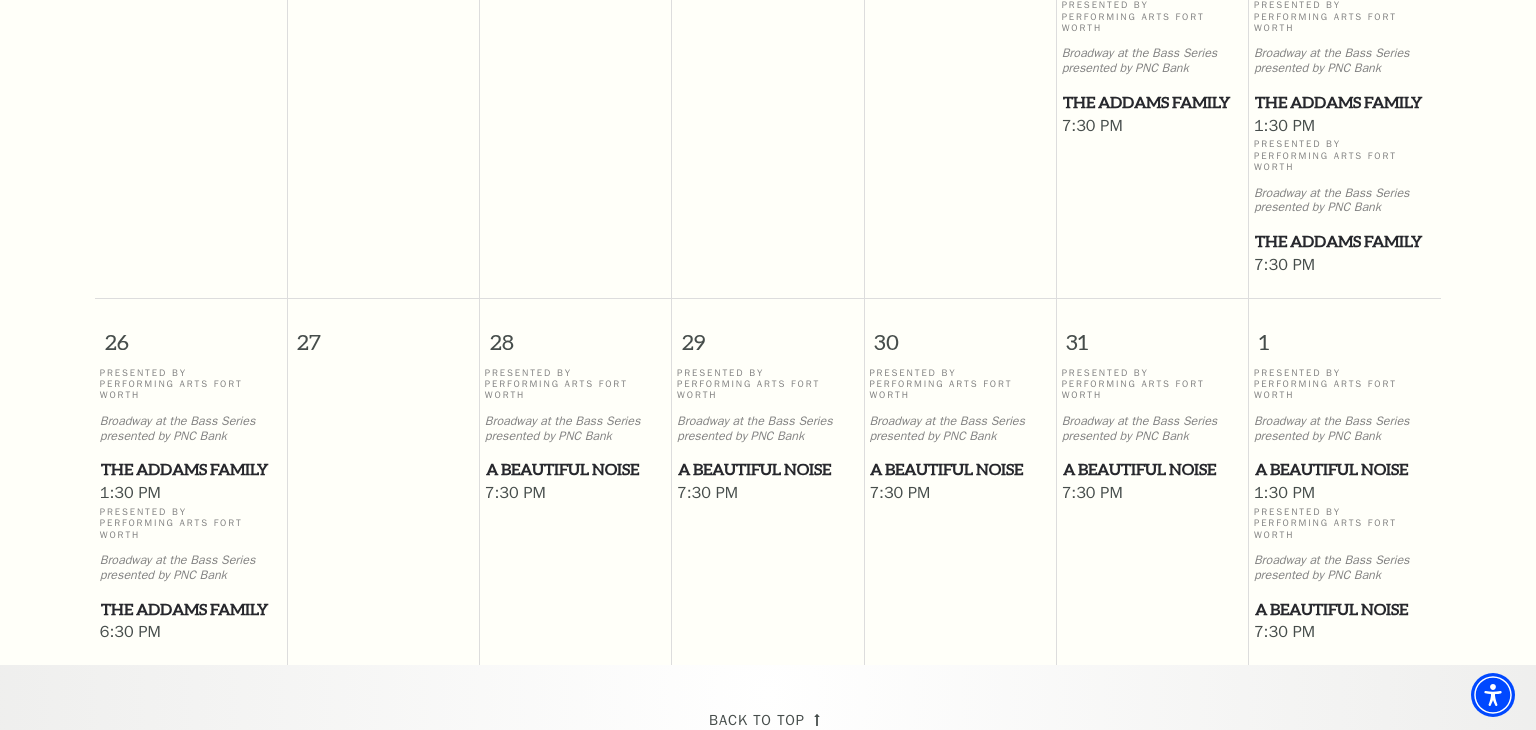 scroll, scrollTop: 1449, scrollLeft: 0, axis: vertical 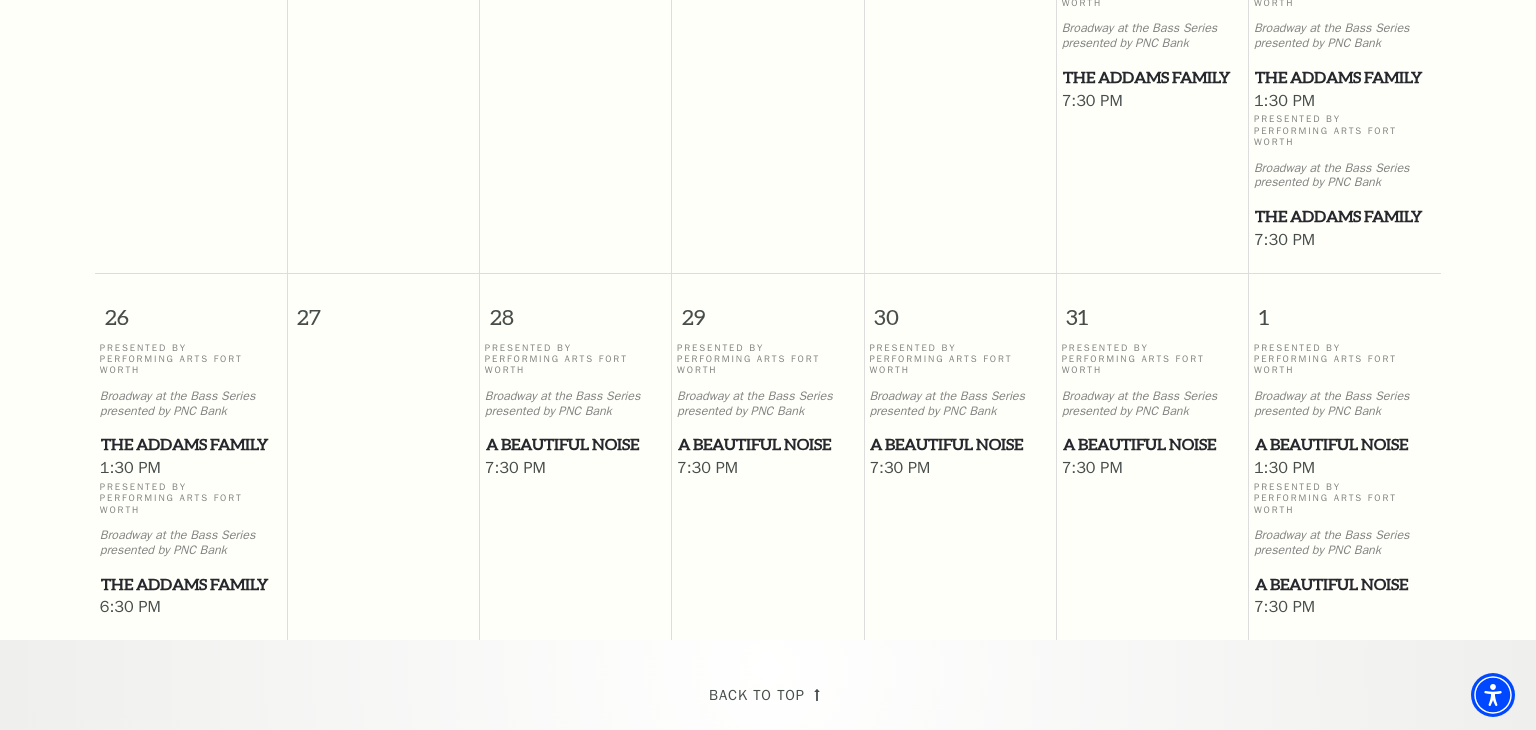 click on "A Beautiful Noise" at bounding box center (576, 444) 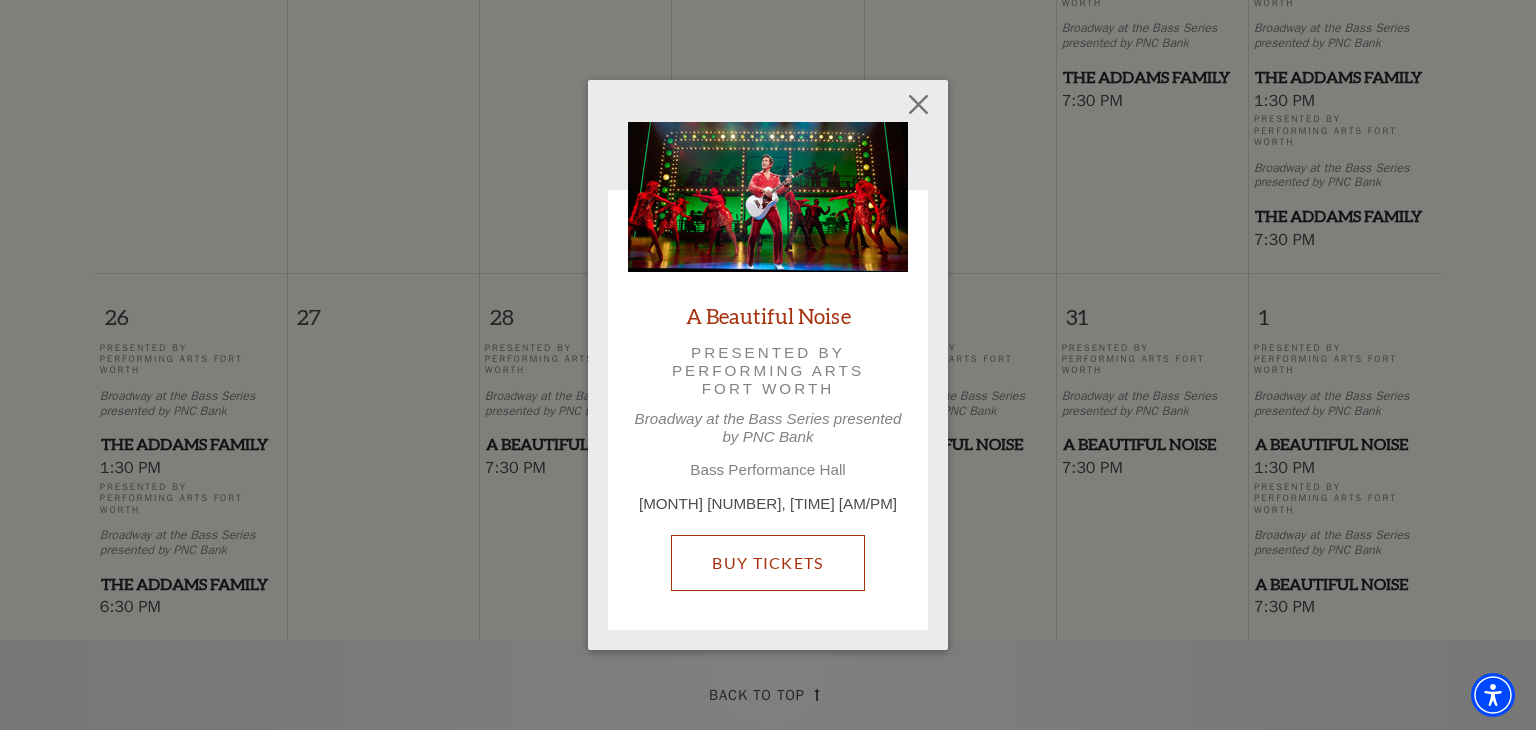 click on "Buy Tickets" at bounding box center (767, 563) 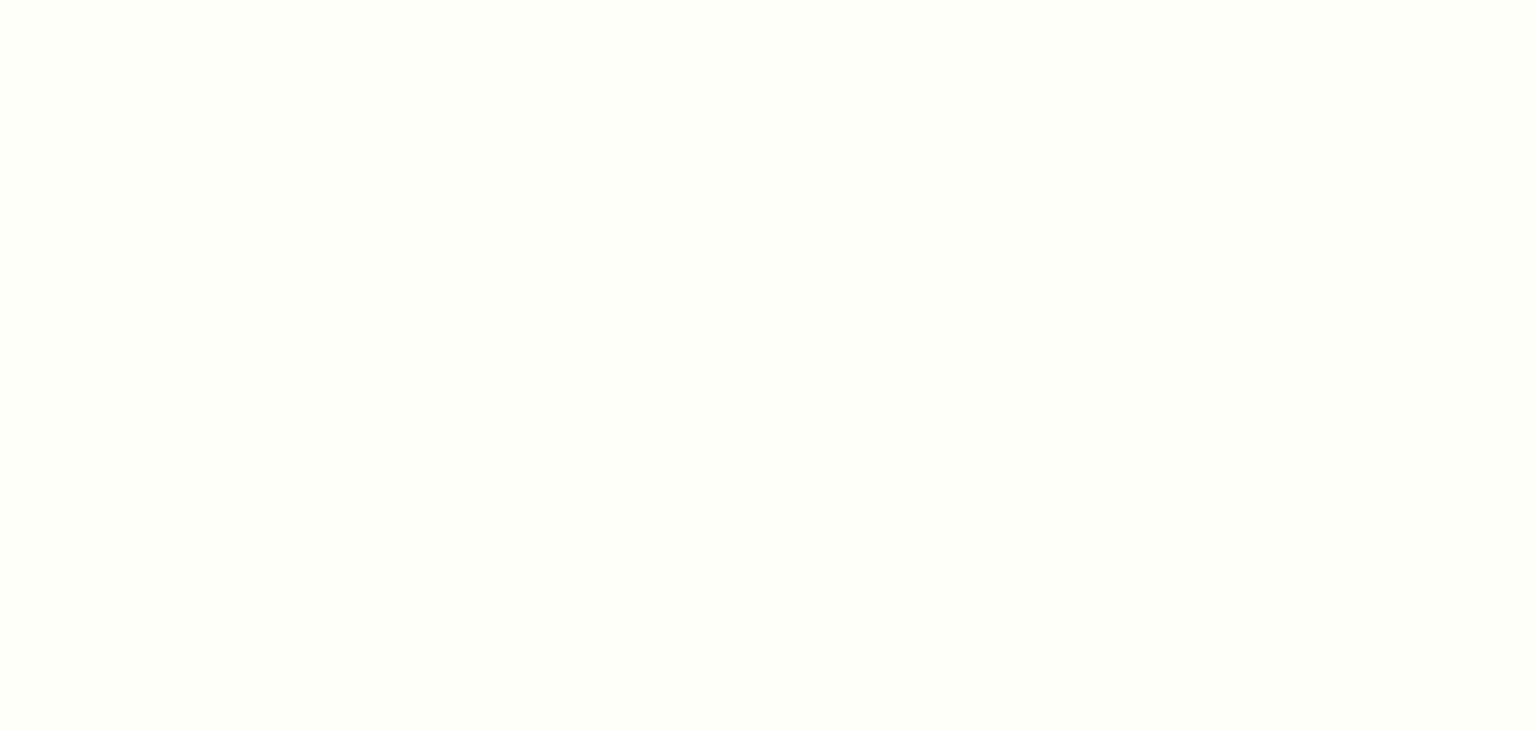 scroll, scrollTop: 0, scrollLeft: 0, axis: both 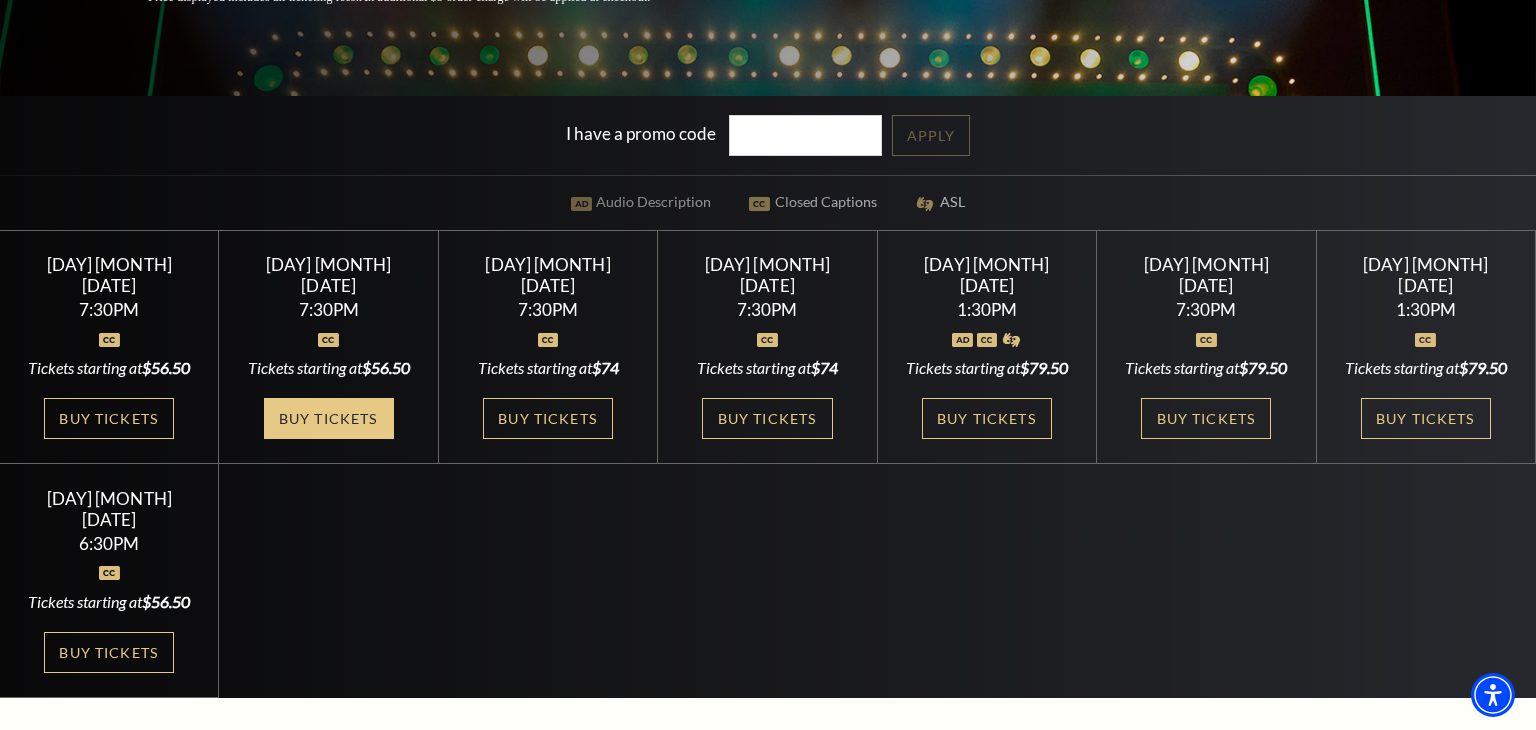 click on "Buy Tickets" at bounding box center (329, 418) 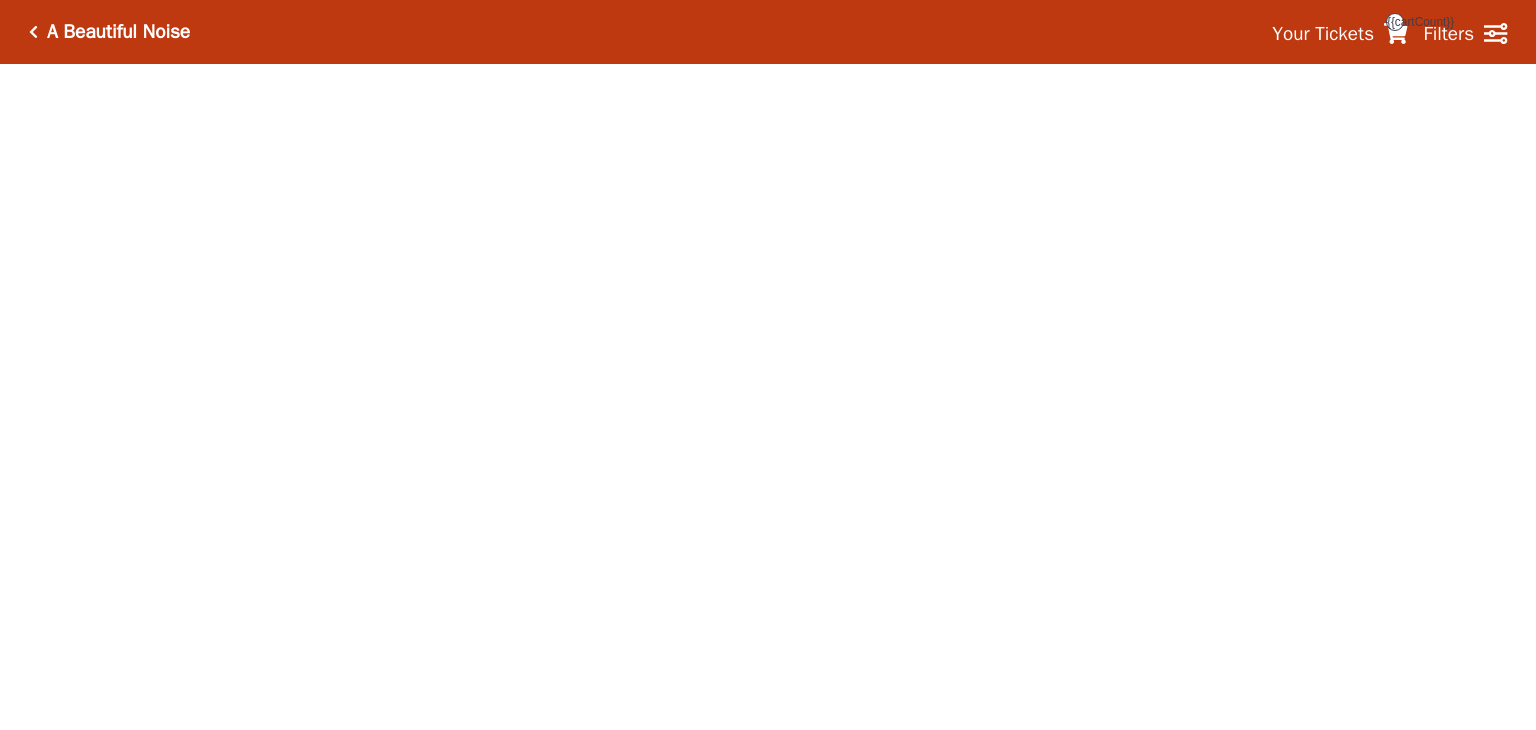 scroll, scrollTop: 0, scrollLeft: 0, axis: both 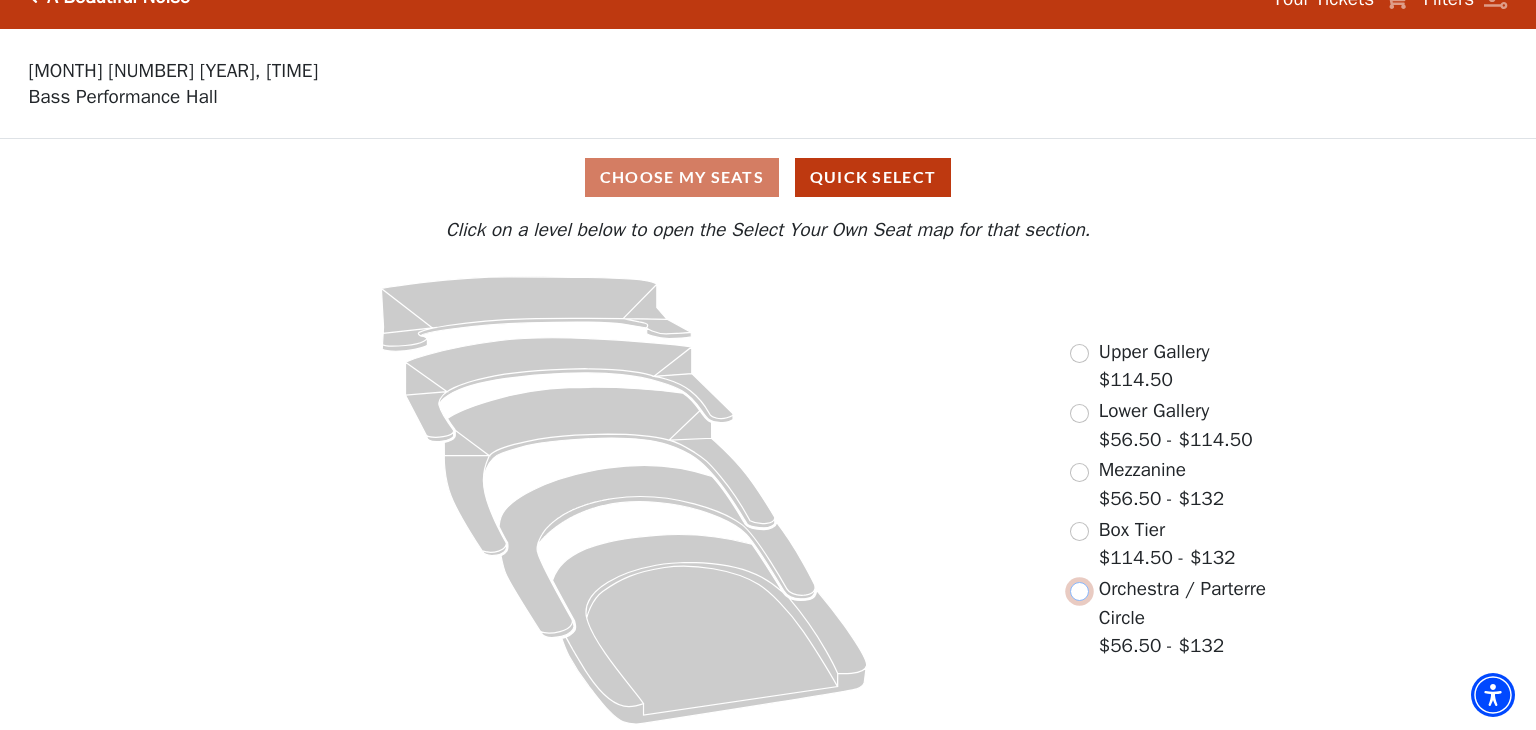 click at bounding box center [1079, 591] 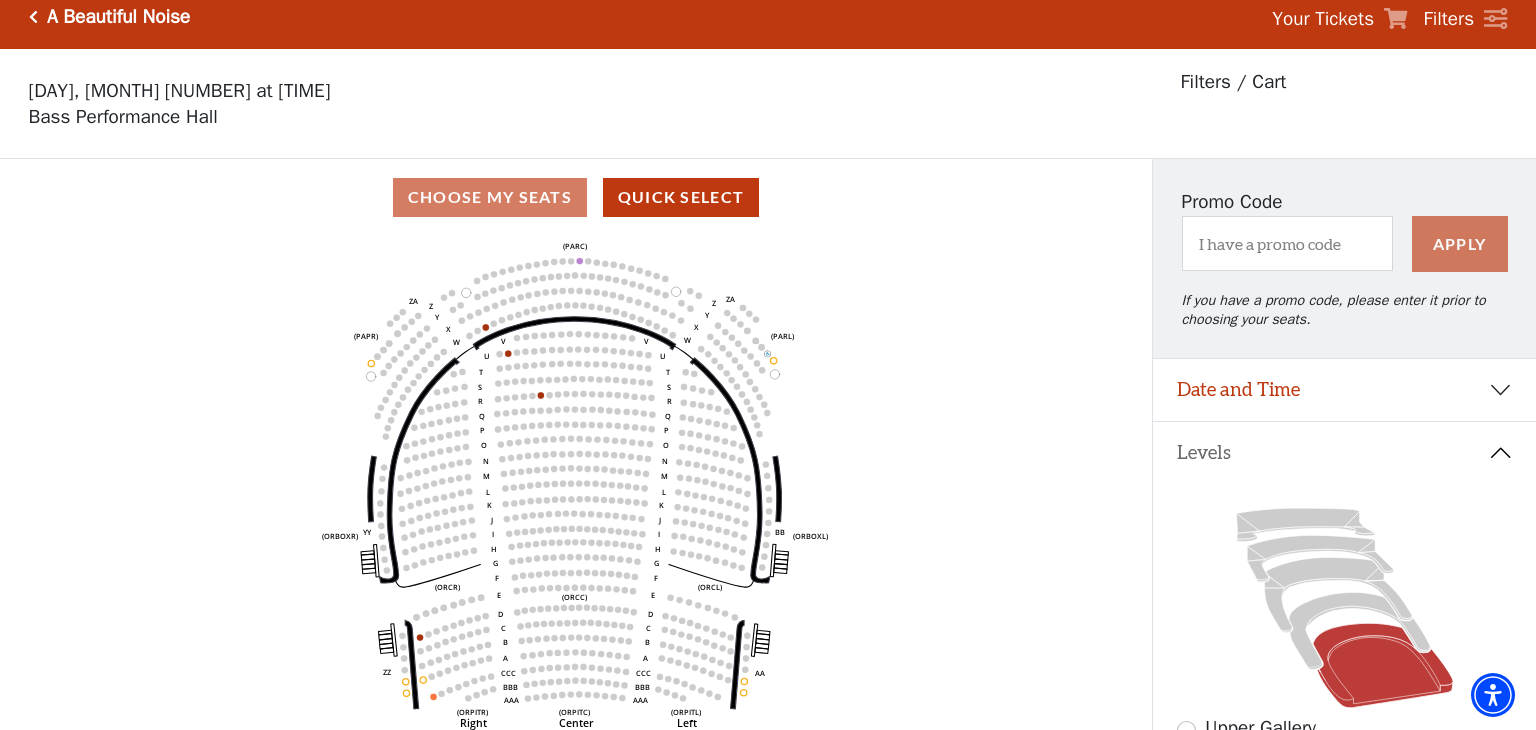 scroll, scrollTop: 0, scrollLeft: 0, axis: both 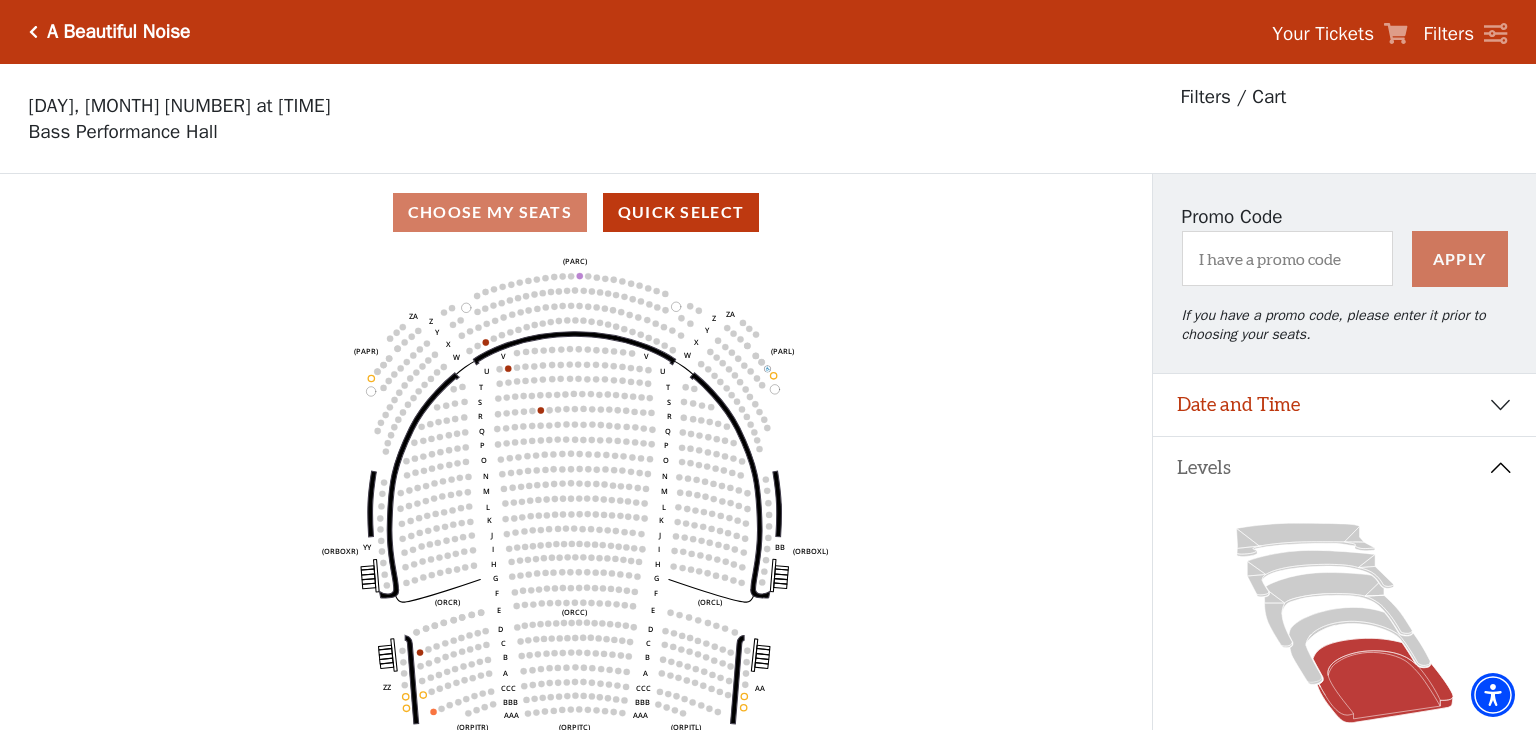 click on "A Beautiful Noise" at bounding box center (110, 32) 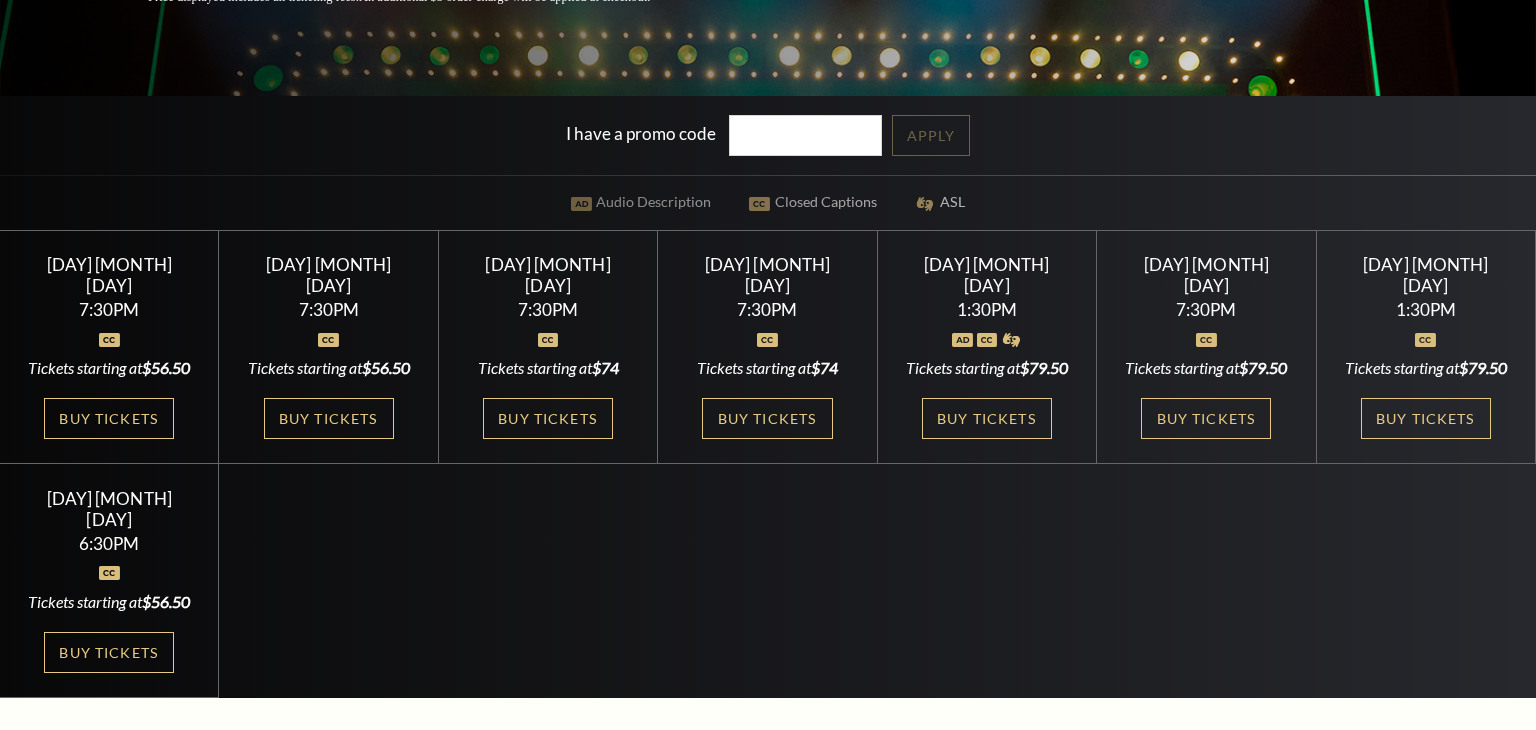 scroll, scrollTop: 476, scrollLeft: 0, axis: vertical 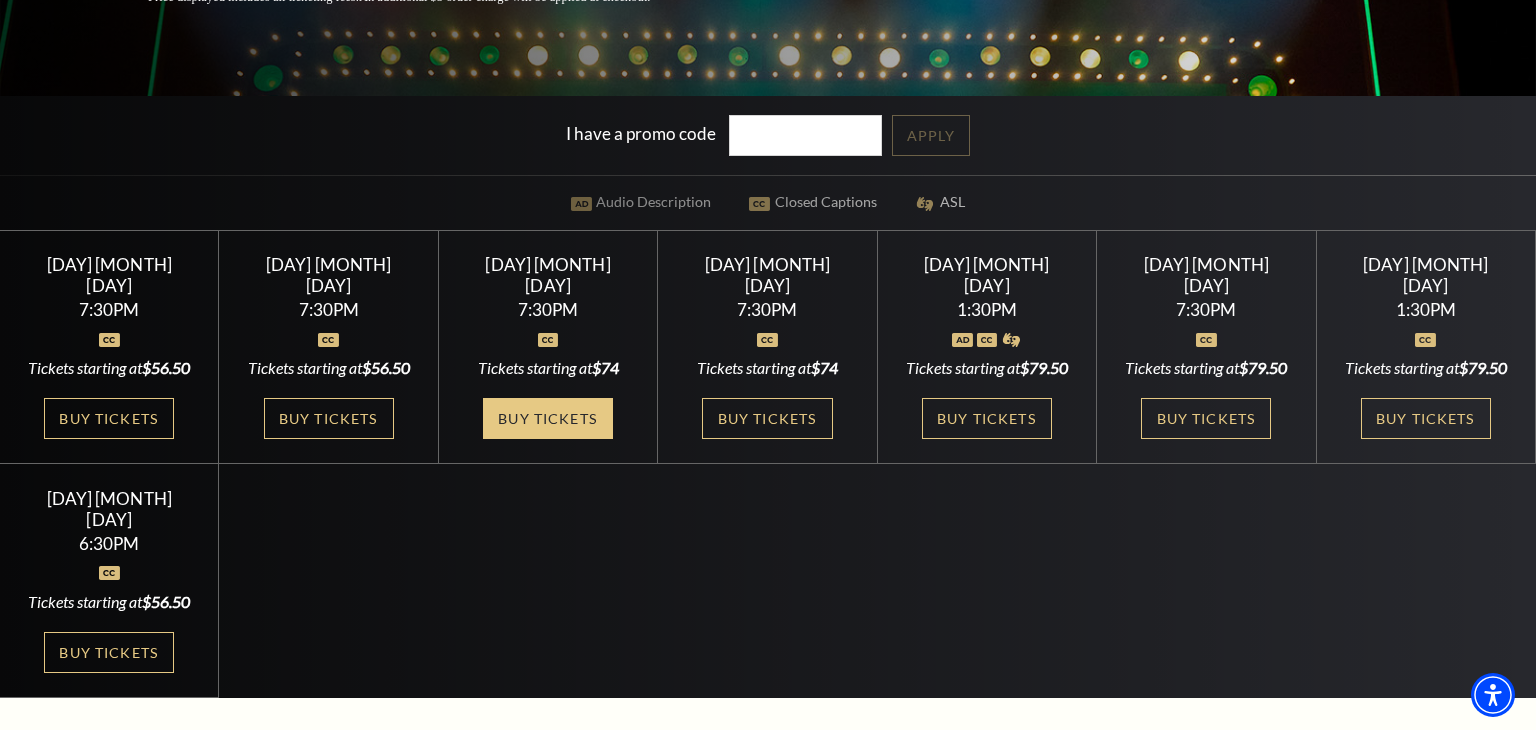 click on "Buy Tickets" at bounding box center (548, 418) 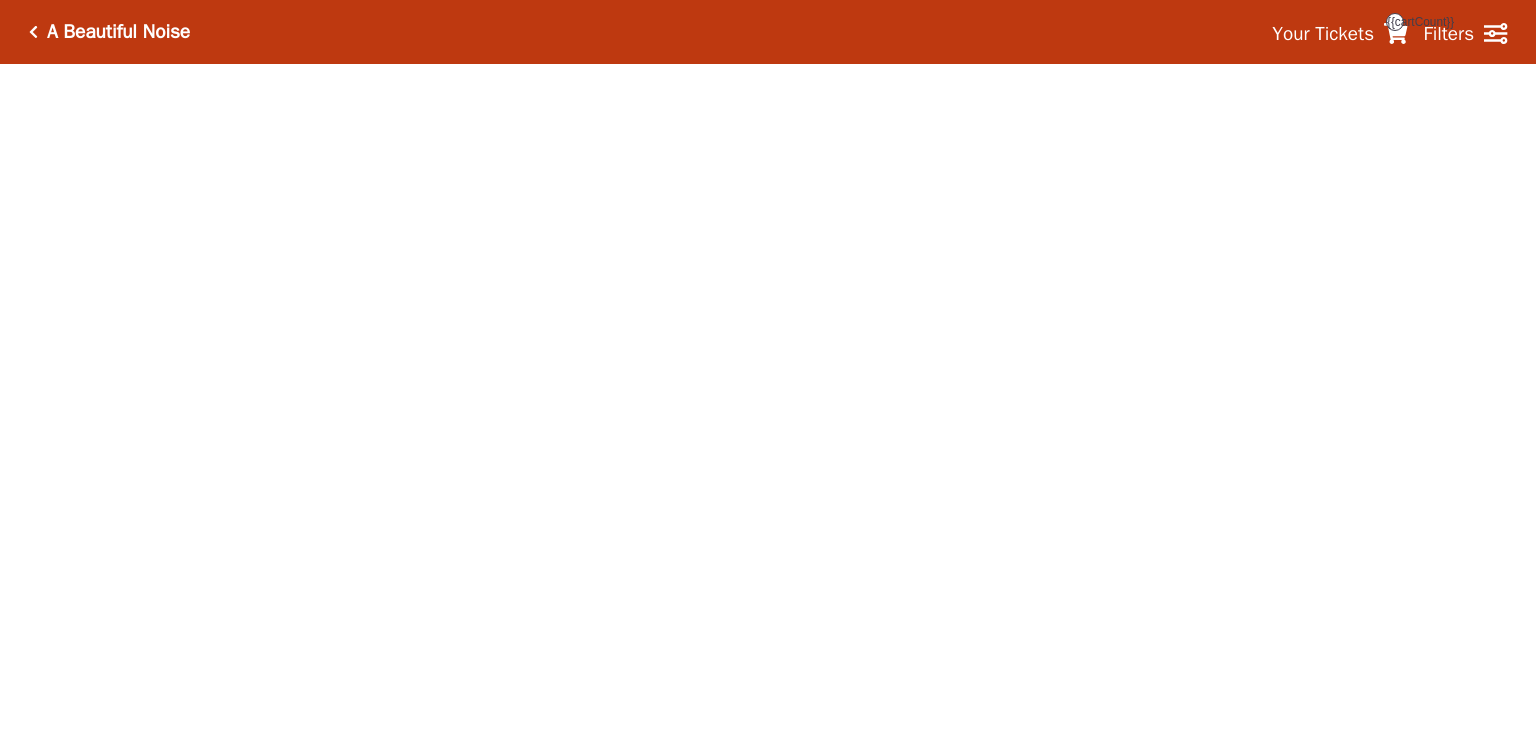scroll, scrollTop: 0, scrollLeft: 0, axis: both 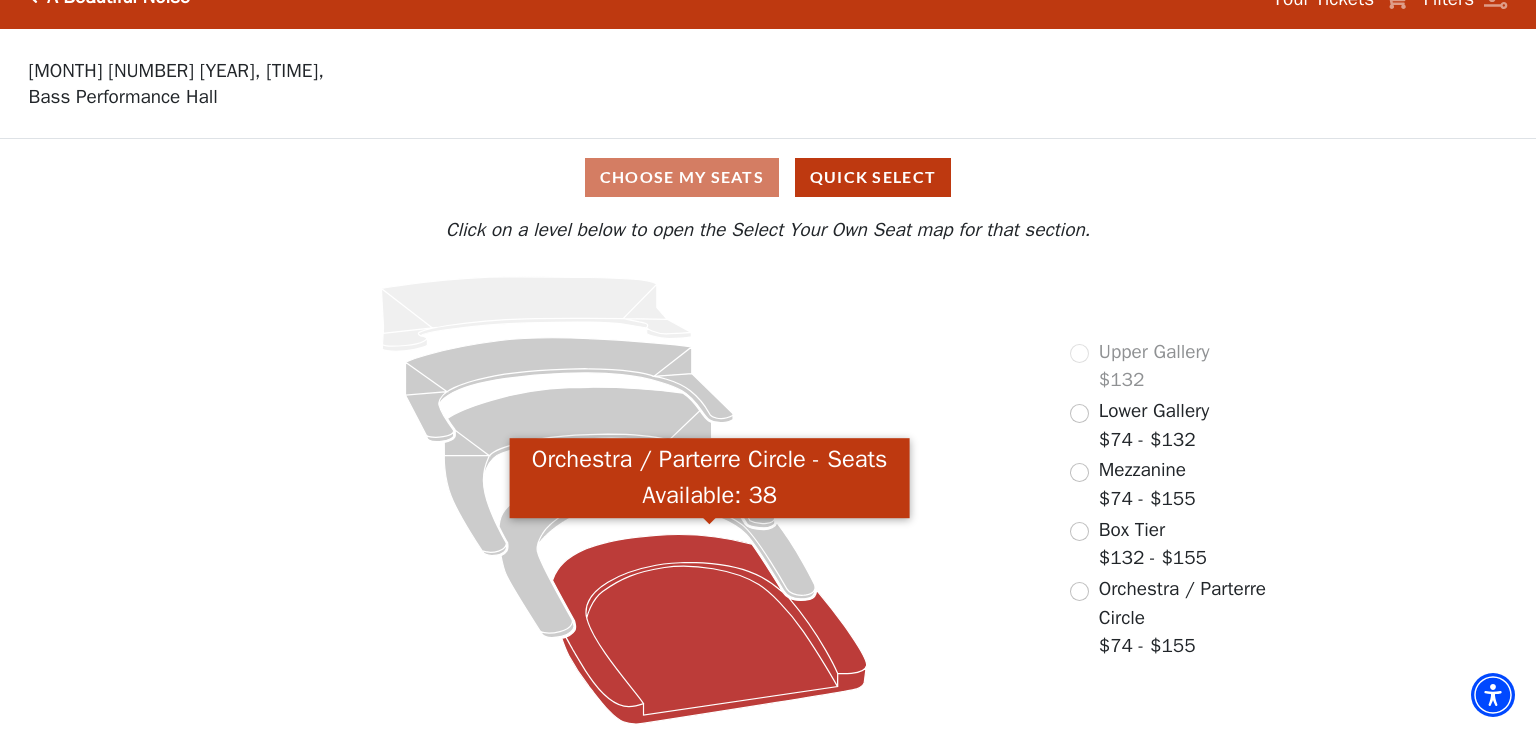 click 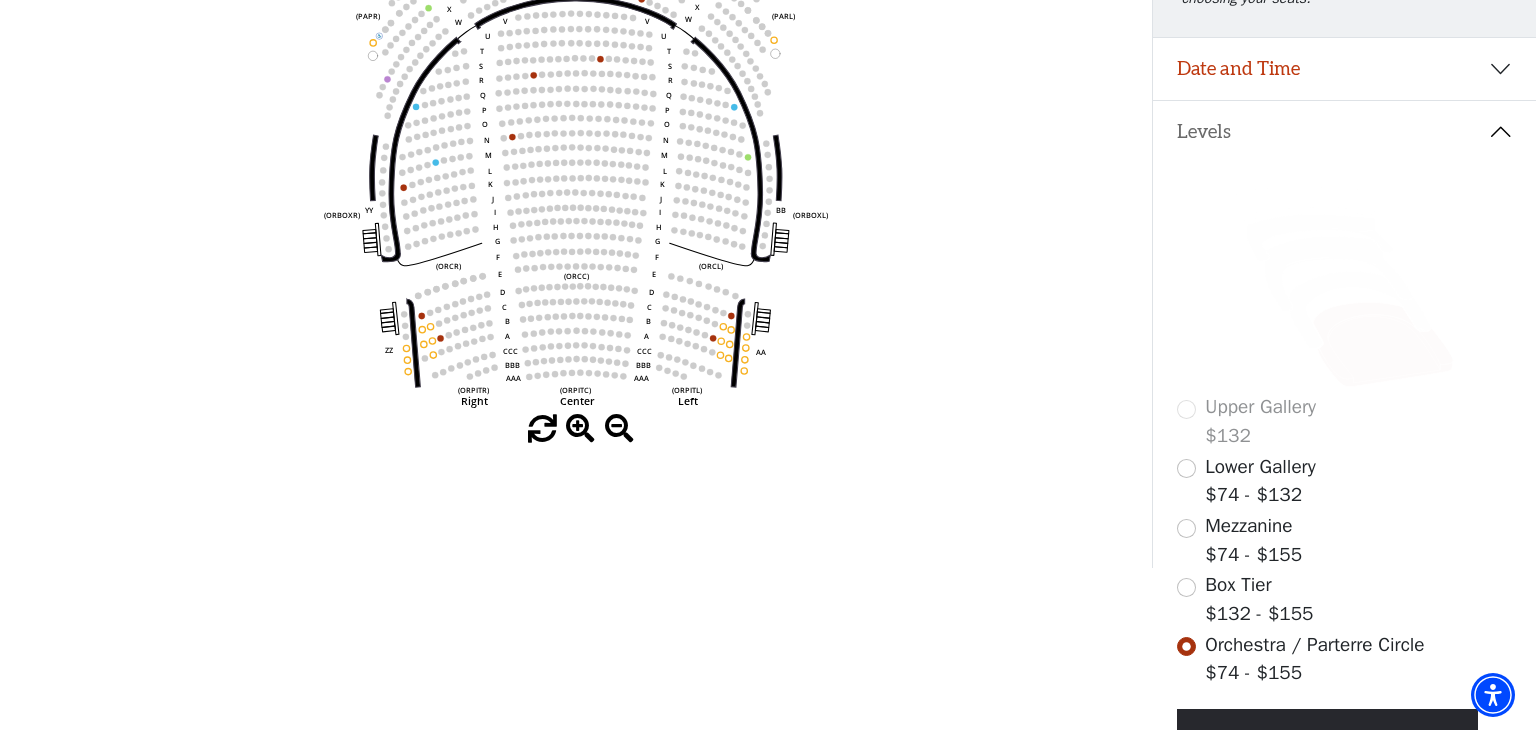 scroll, scrollTop: 319, scrollLeft: 0, axis: vertical 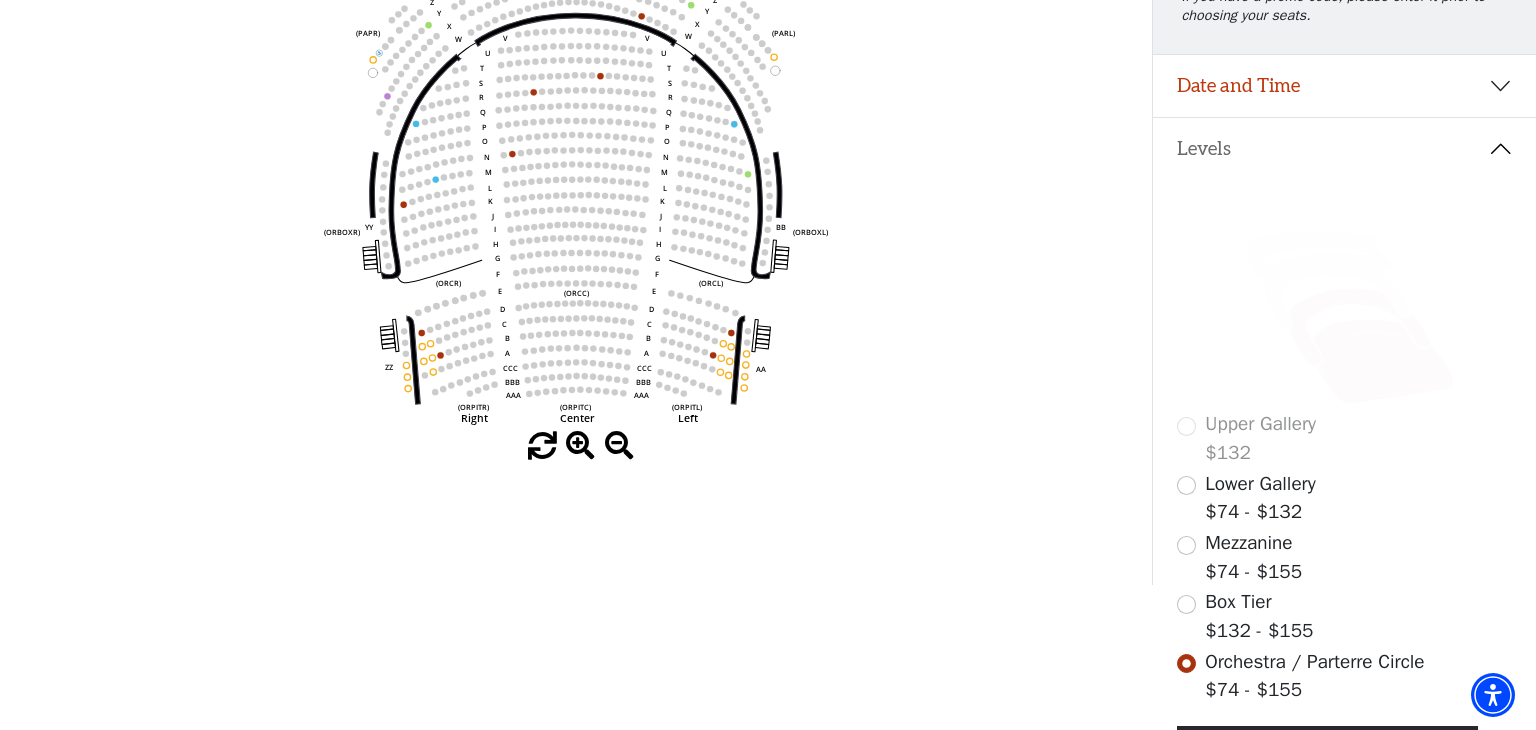 click 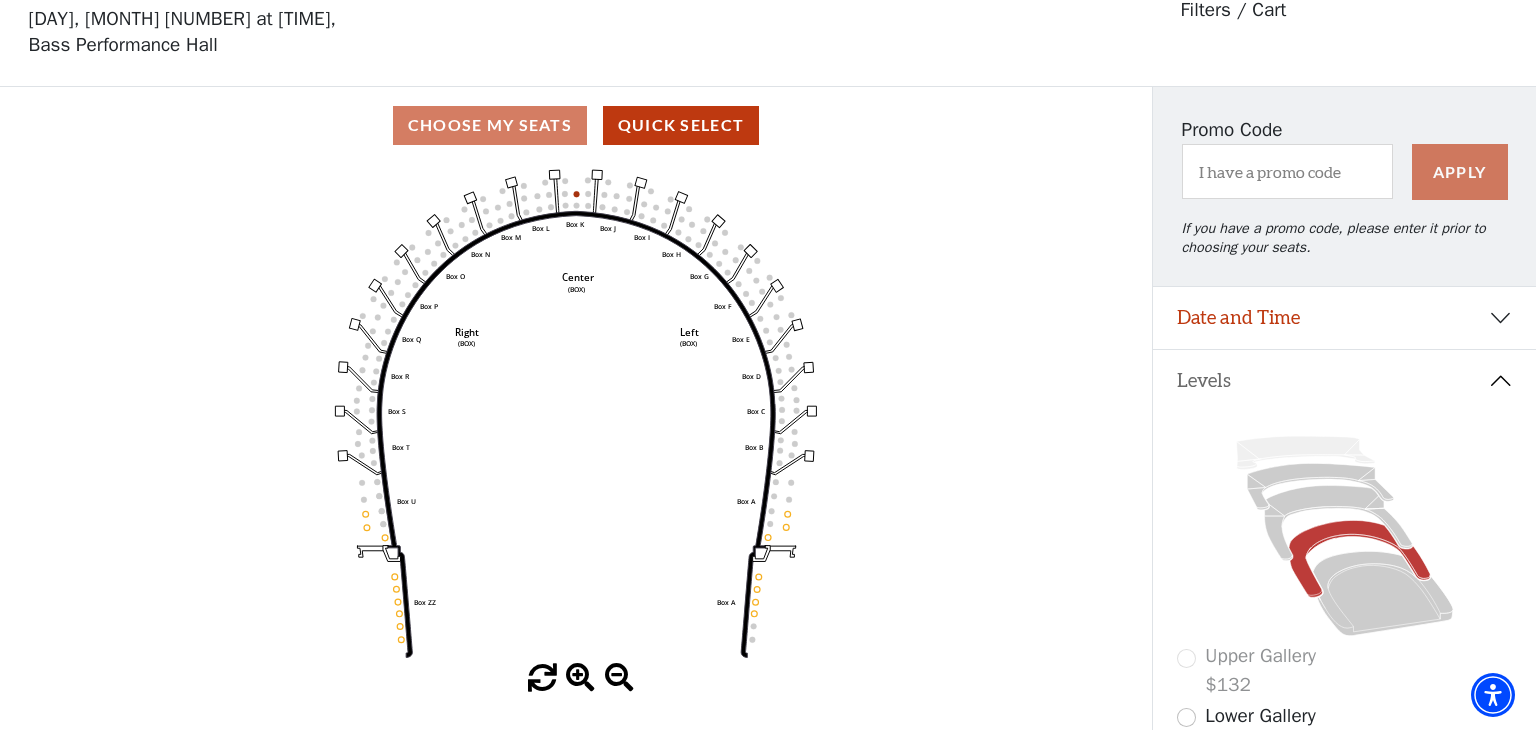 scroll, scrollTop: 92, scrollLeft: 0, axis: vertical 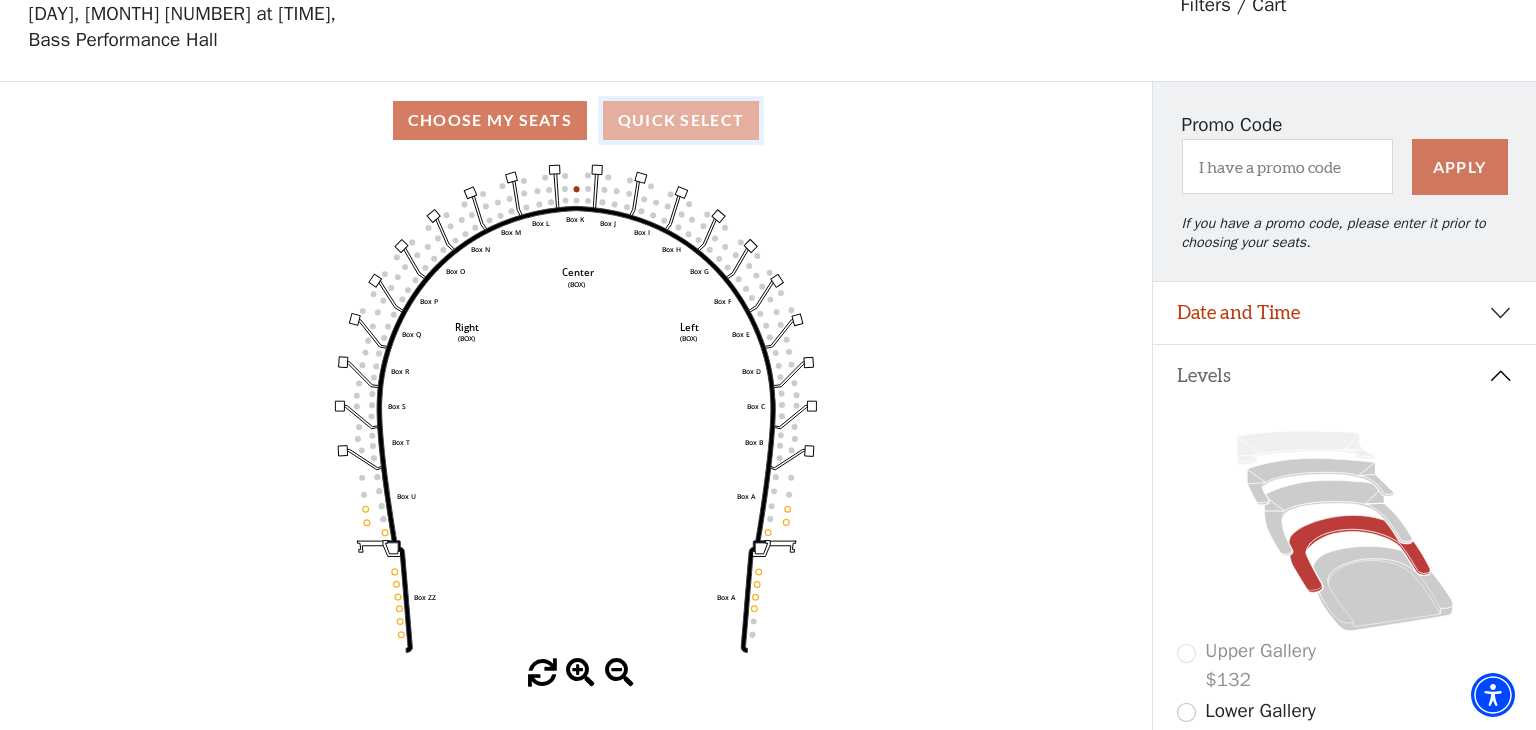 click on "Quick Select" at bounding box center [681, 120] 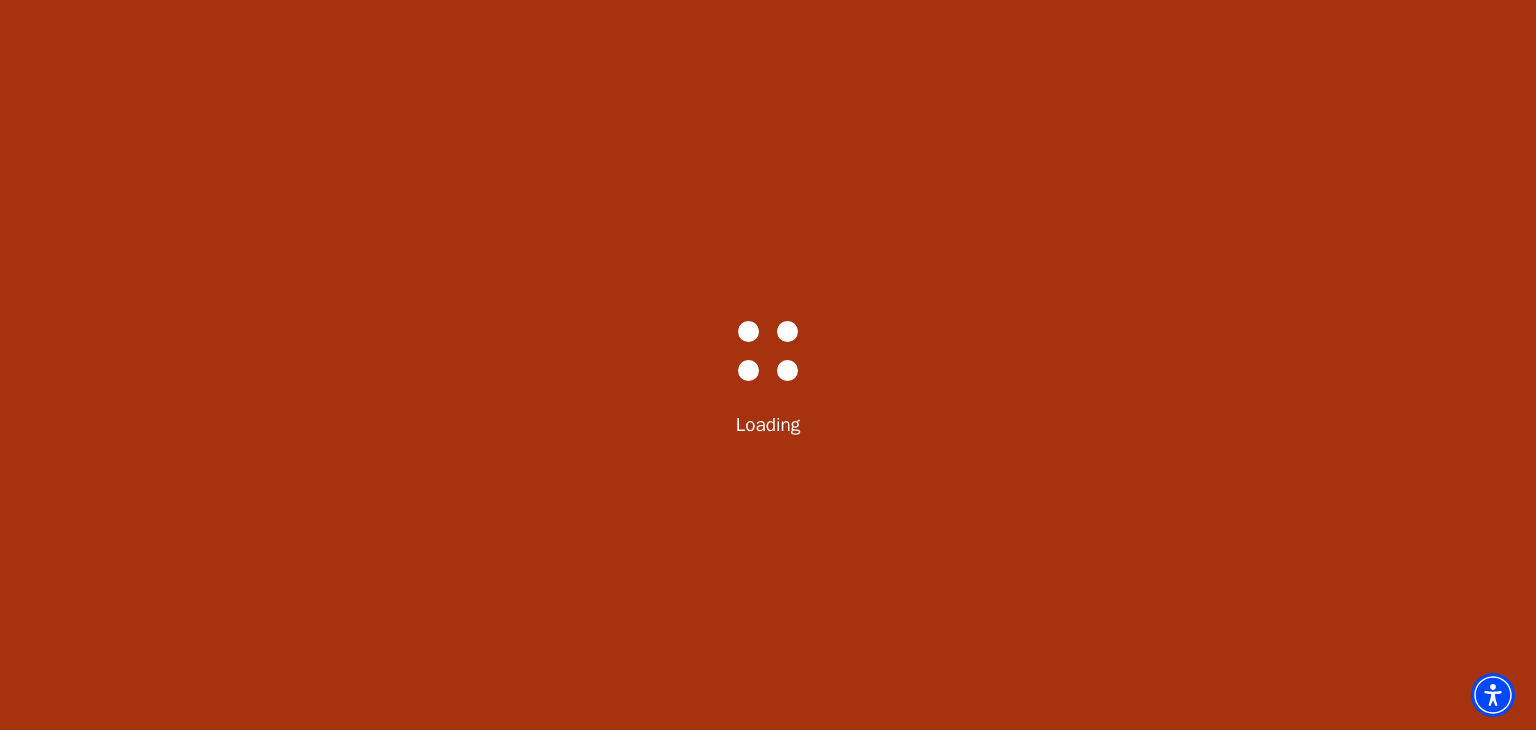 scroll, scrollTop: 0, scrollLeft: 0, axis: both 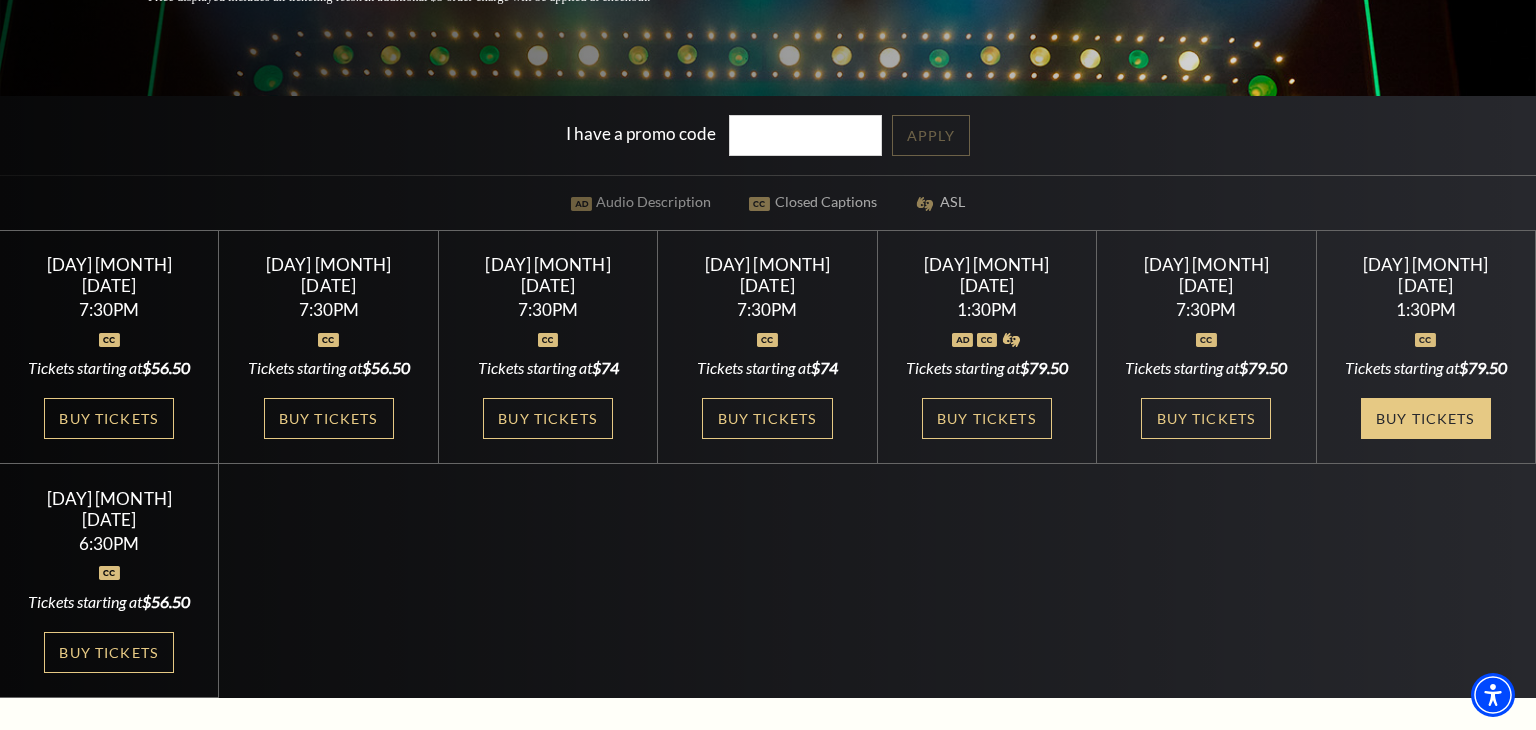 click on "Buy Tickets" at bounding box center [1426, 418] 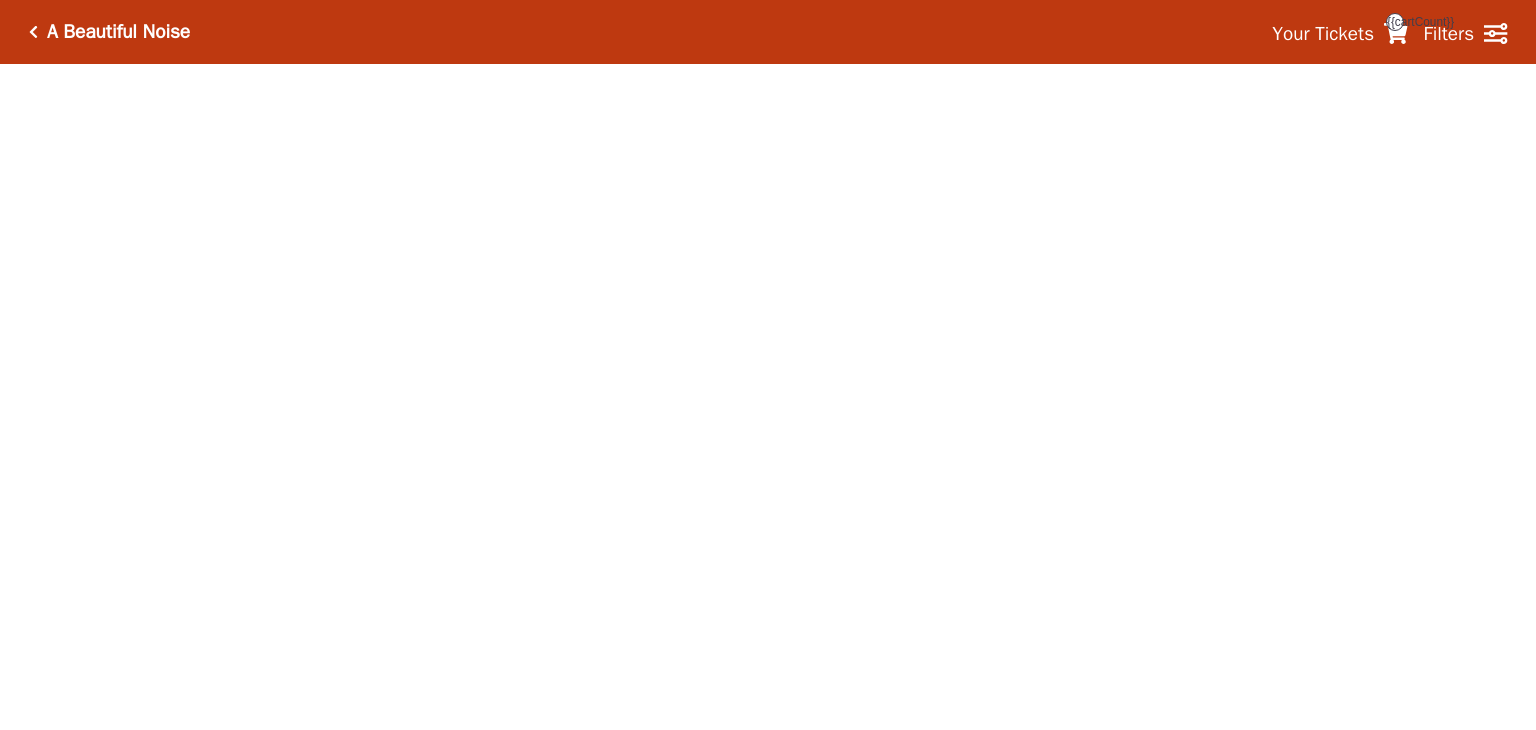 scroll, scrollTop: 0, scrollLeft: 0, axis: both 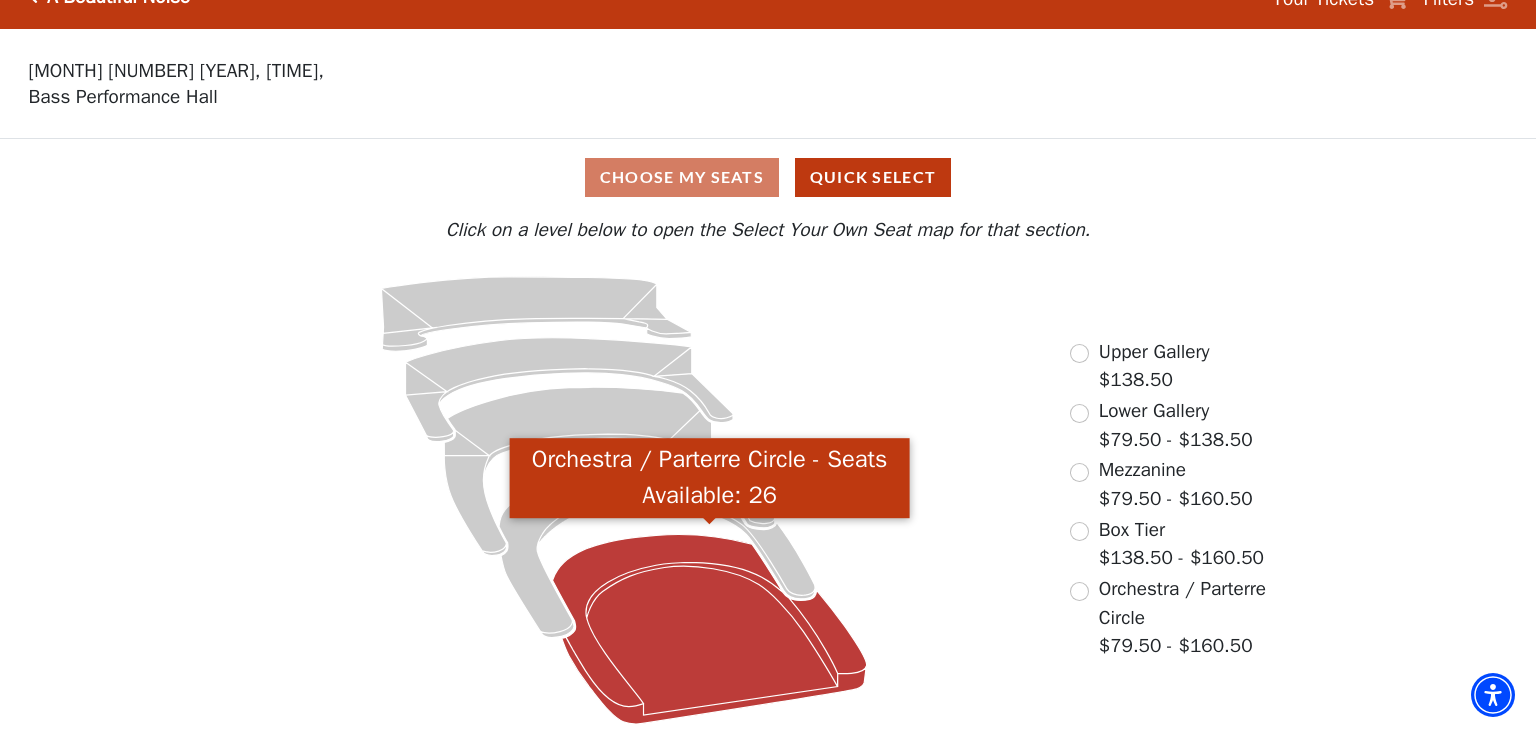 click 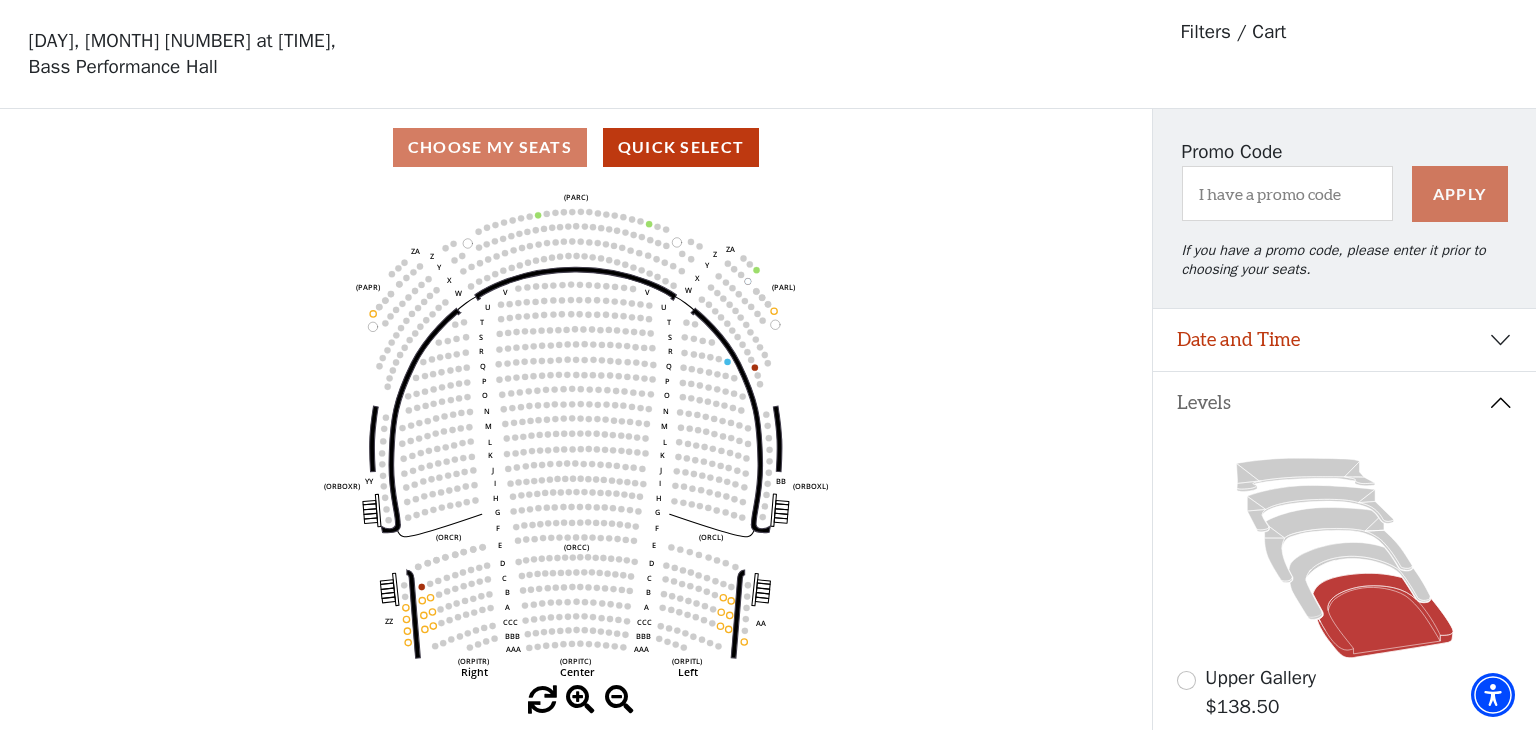 scroll, scrollTop: 61, scrollLeft: 0, axis: vertical 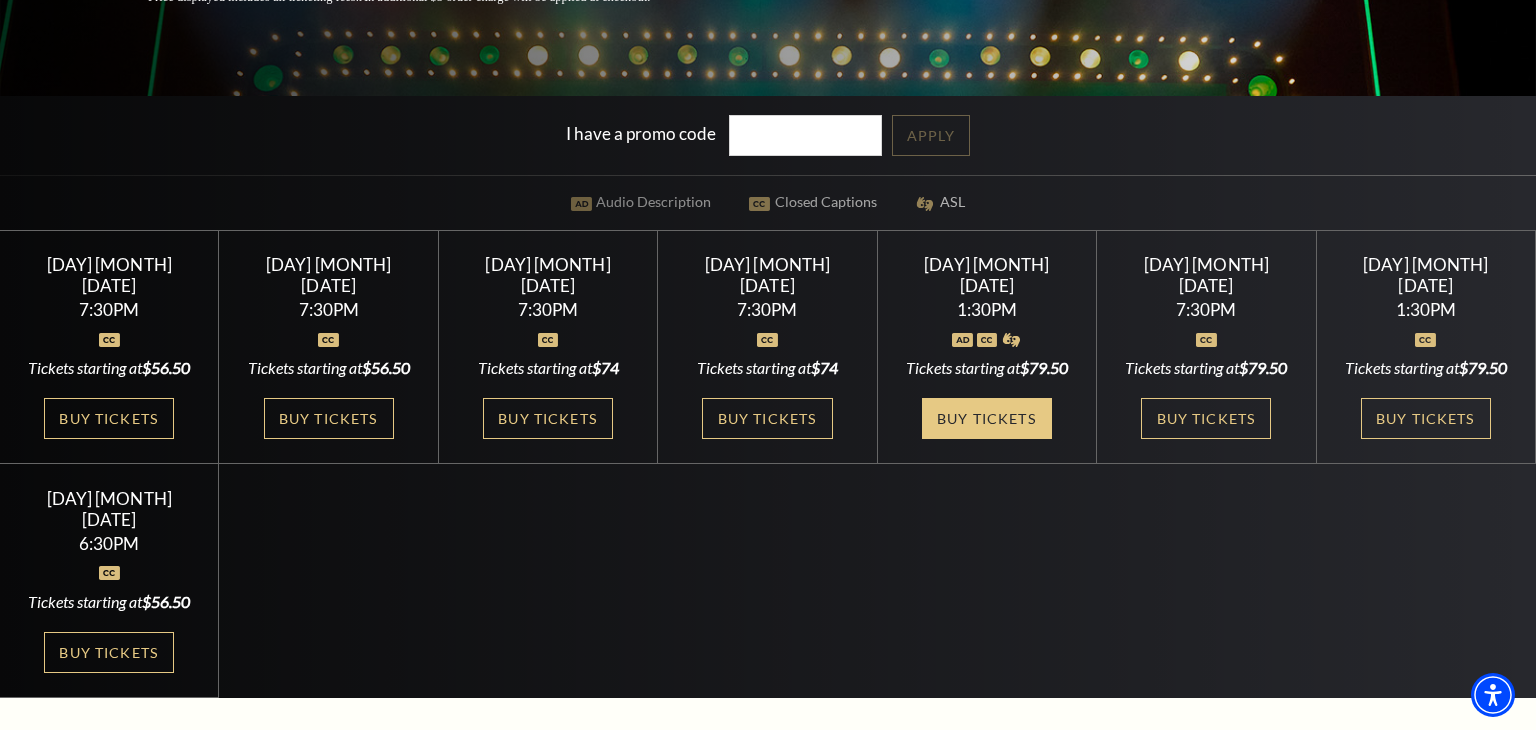 click on "Buy Tickets" at bounding box center [987, 418] 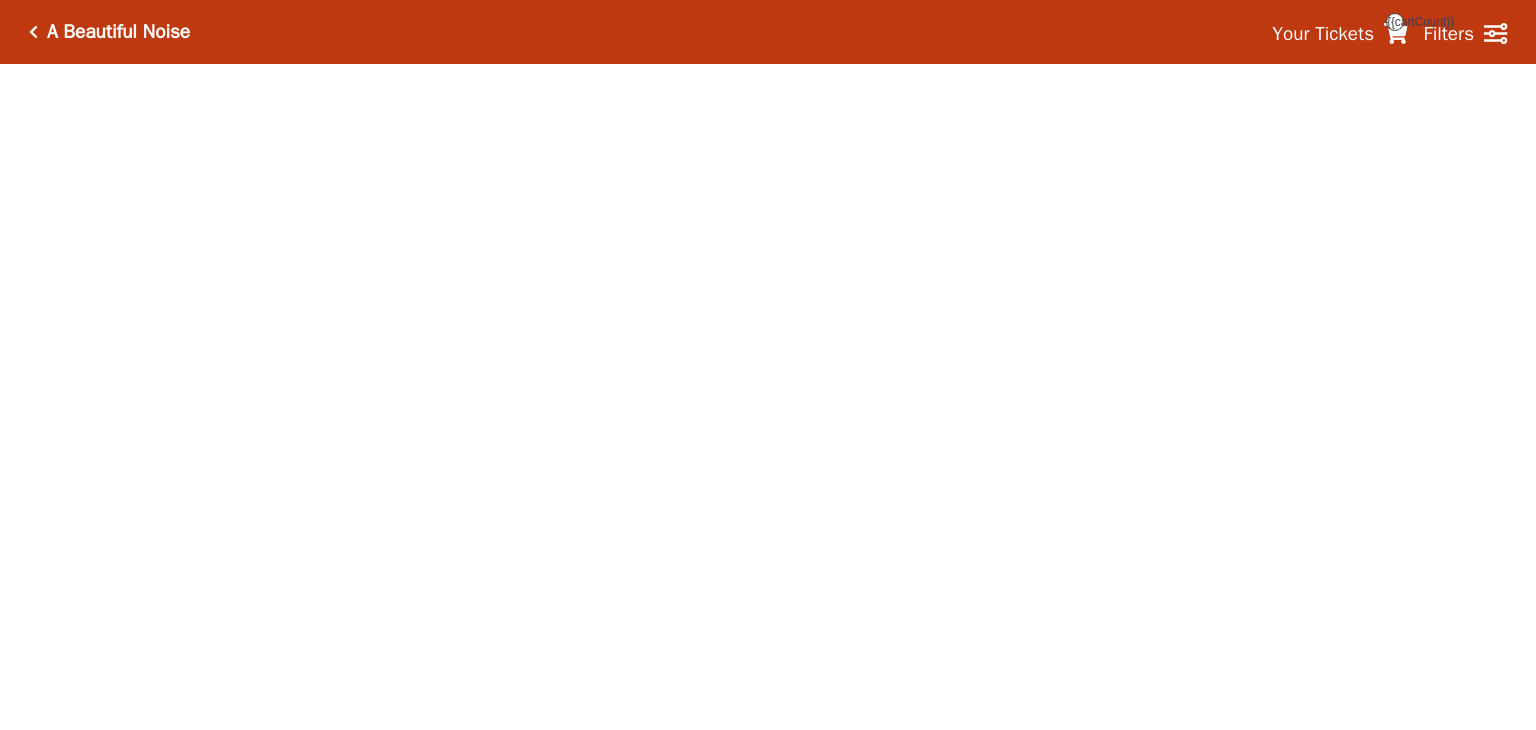 scroll, scrollTop: 0, scrollLeft: 0, axis: both 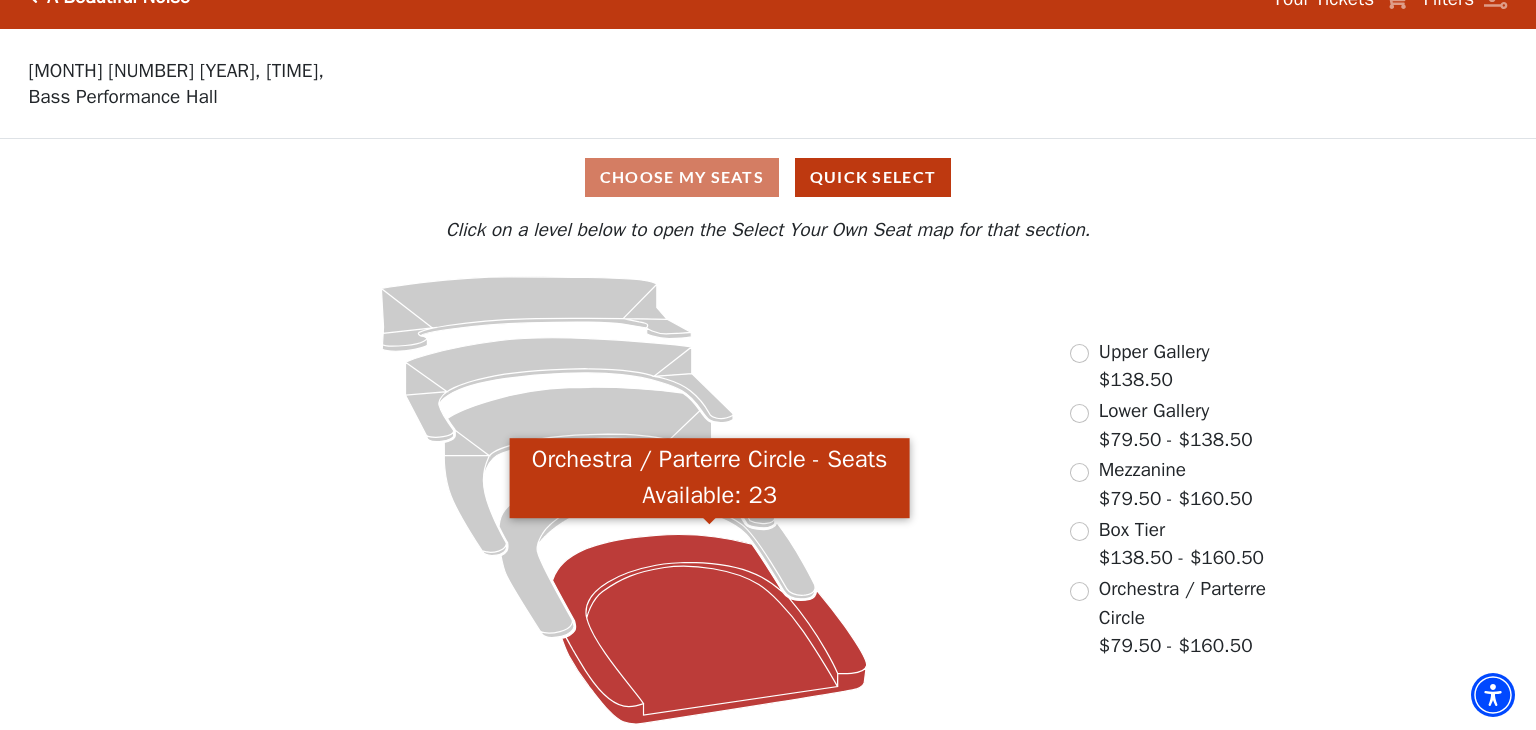 click 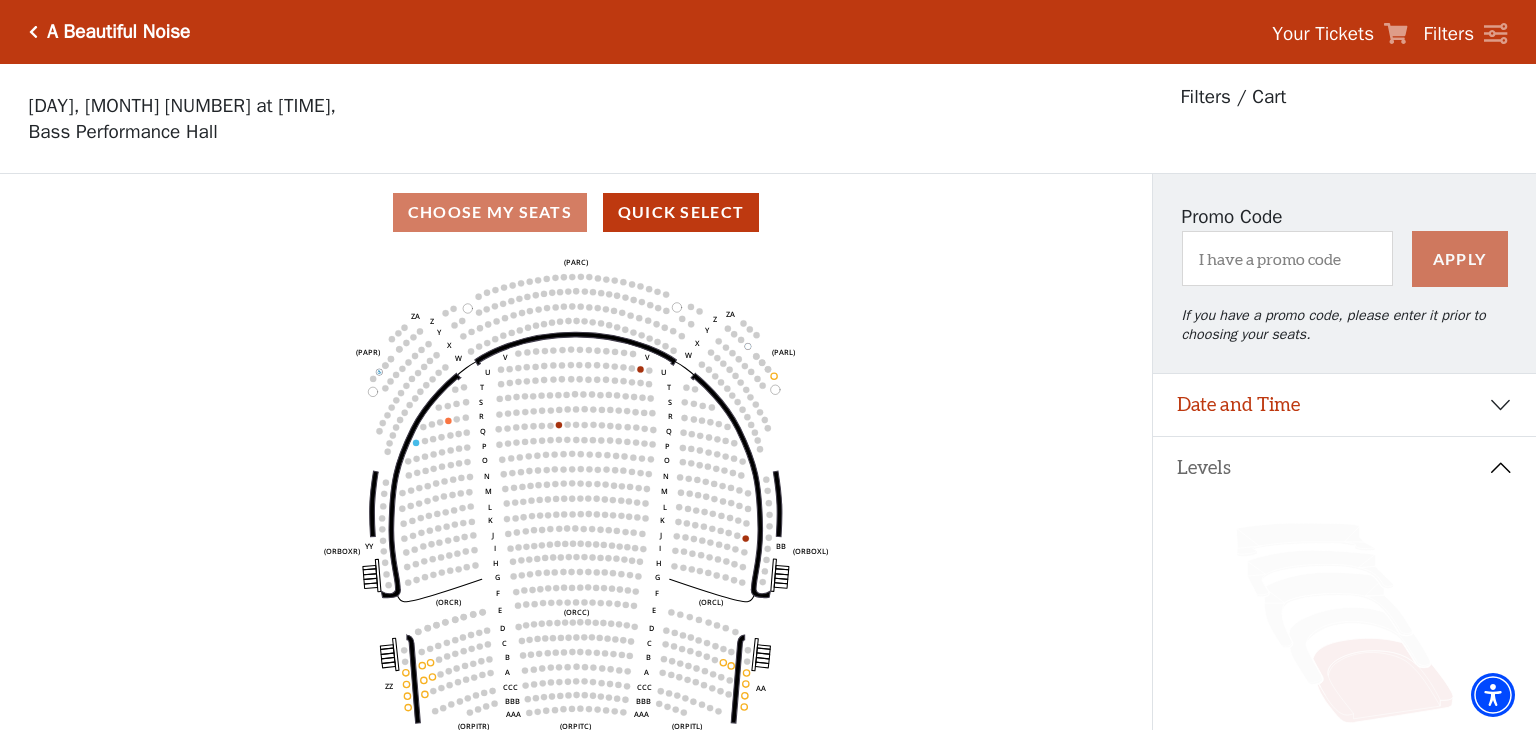 scroll, scrollTop: 92, scrollLeft: 0, axis: vertical 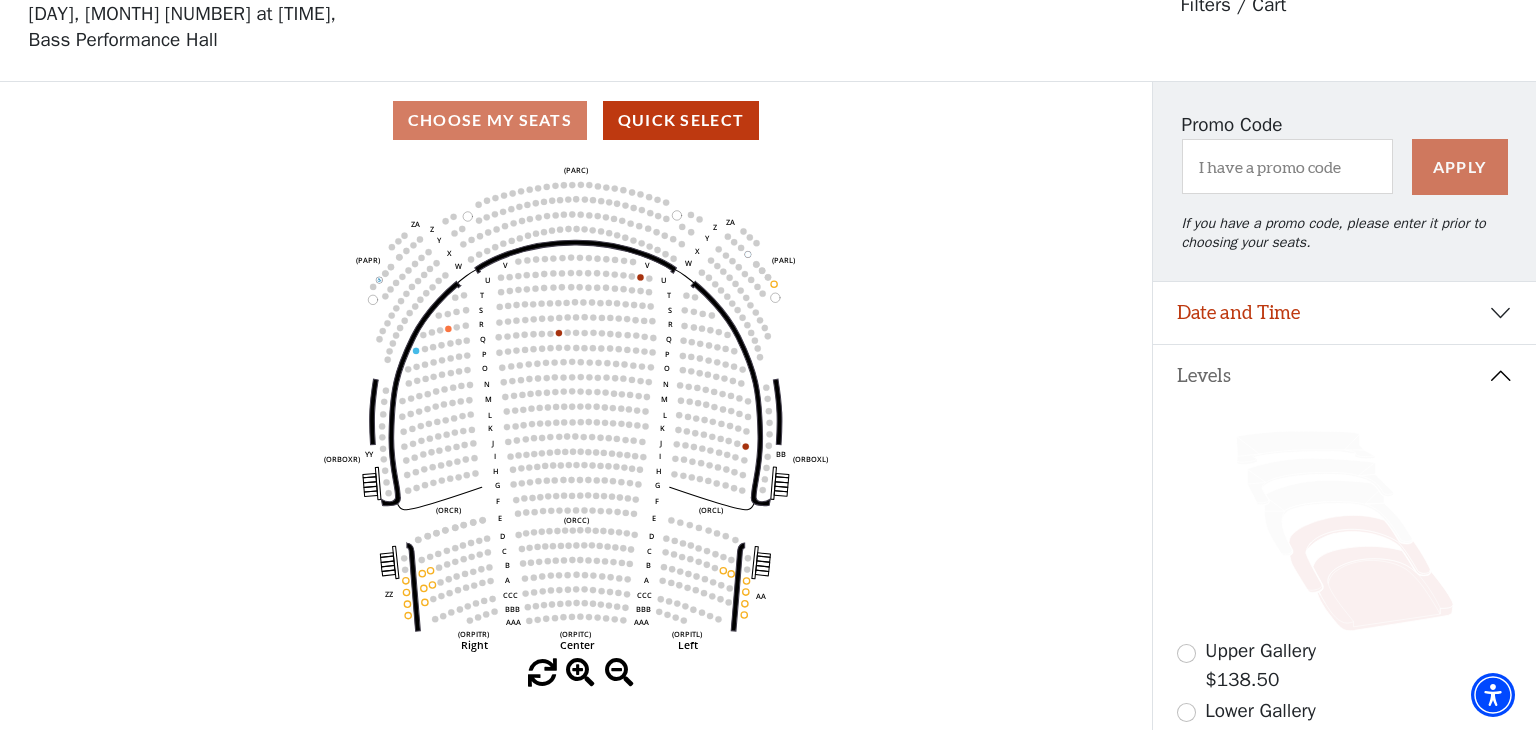 click 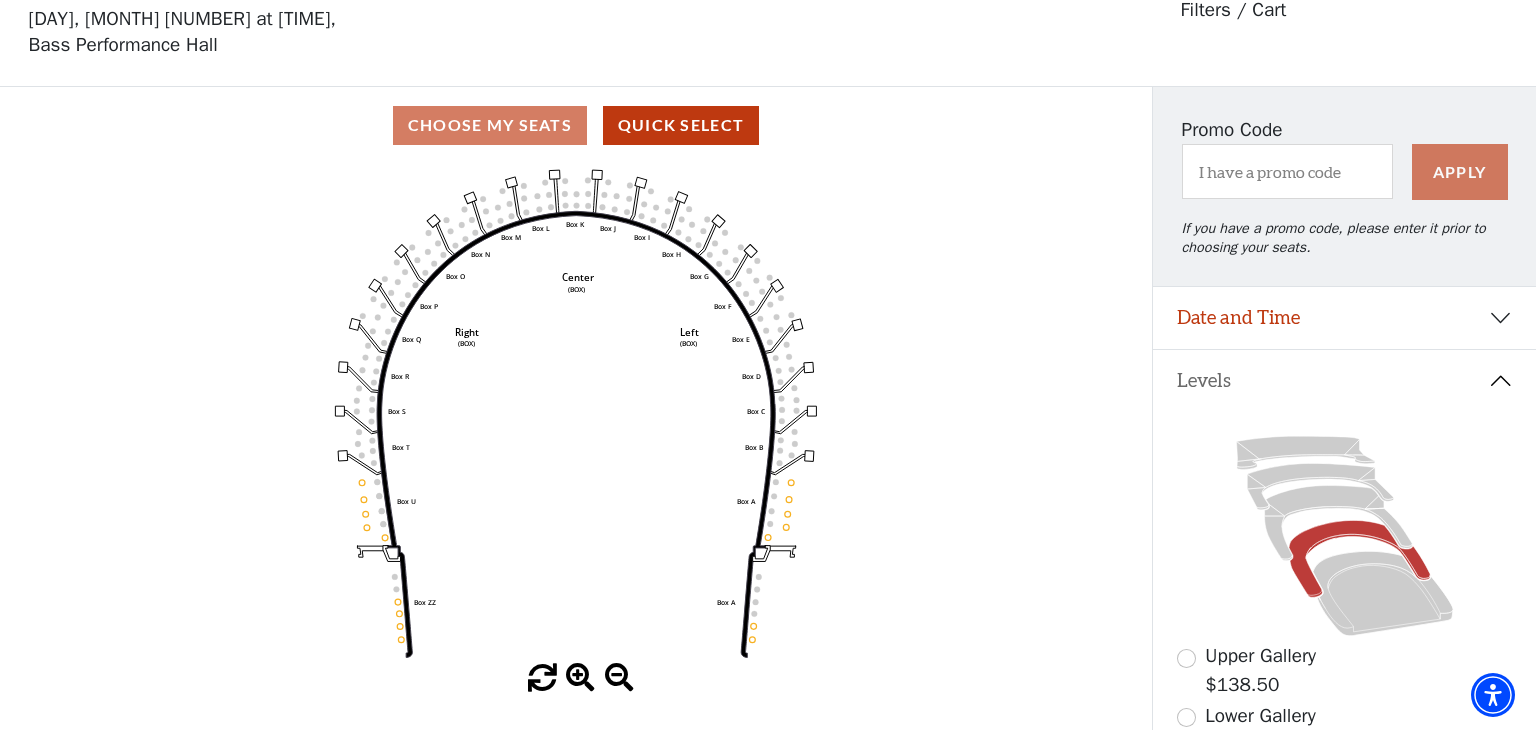 scroll, scrollTop: 92, scrollLeft: 0, axis: vertical 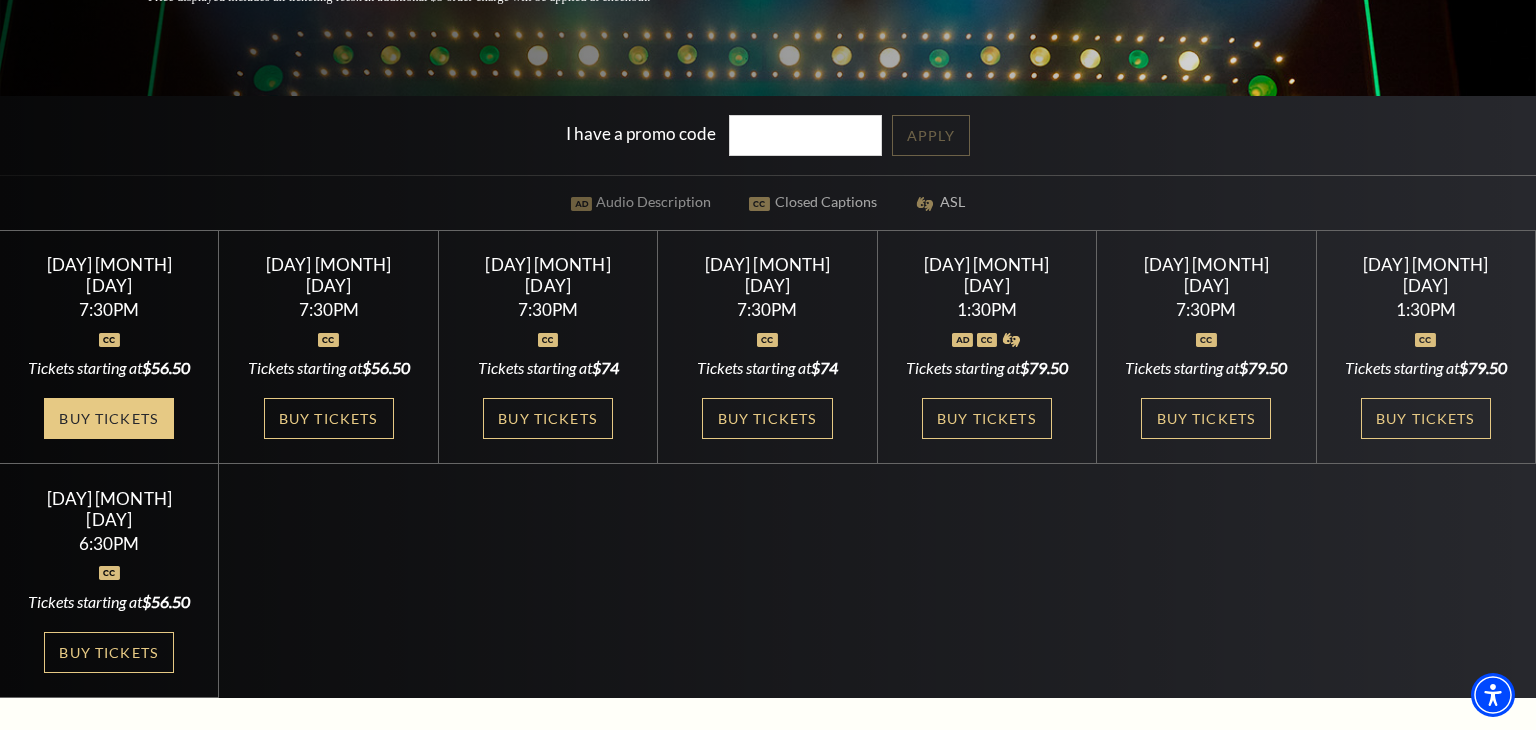 click on "Buy Tickets" at bounding box center (109, 418) 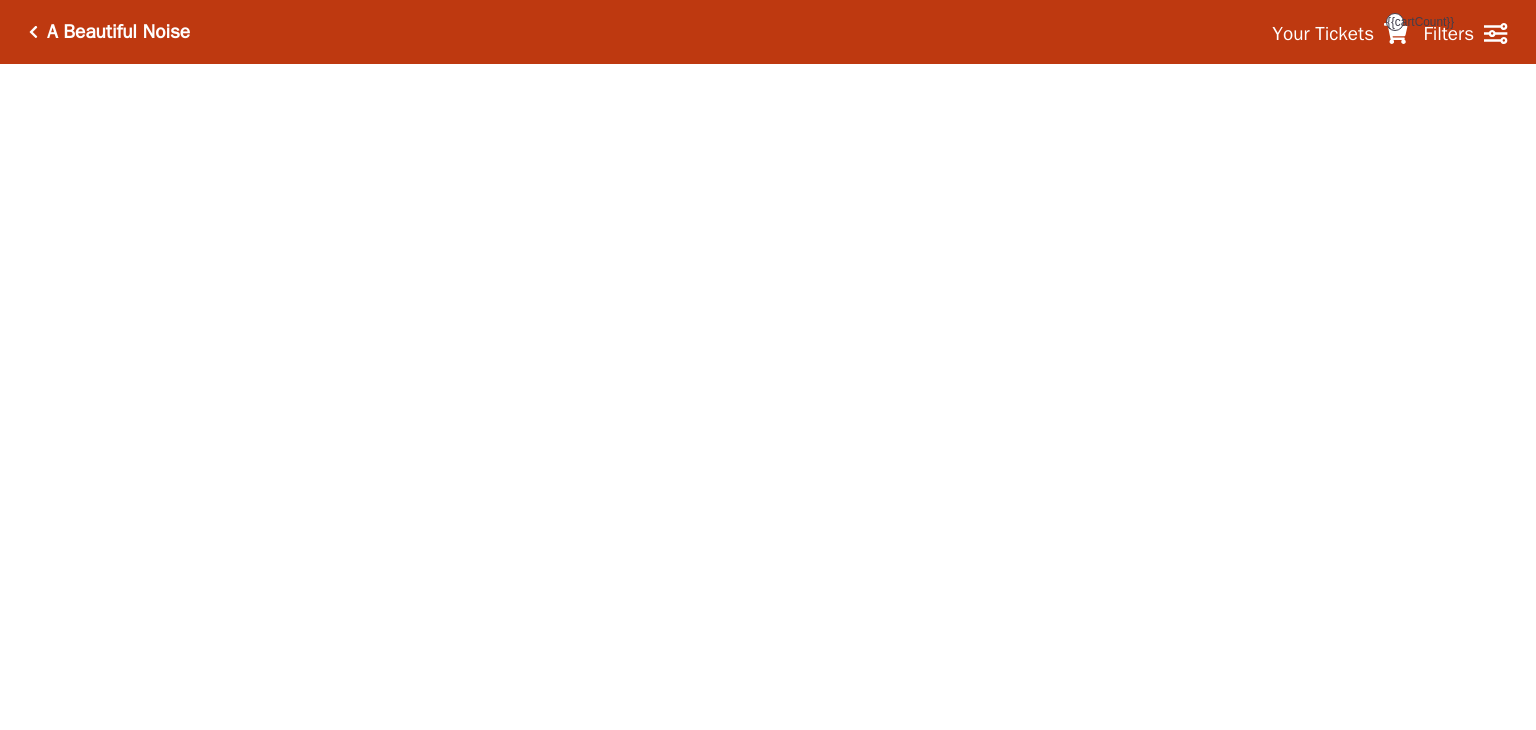 scroll, scrollTop: 0, scrollLeft: 0, axis: both 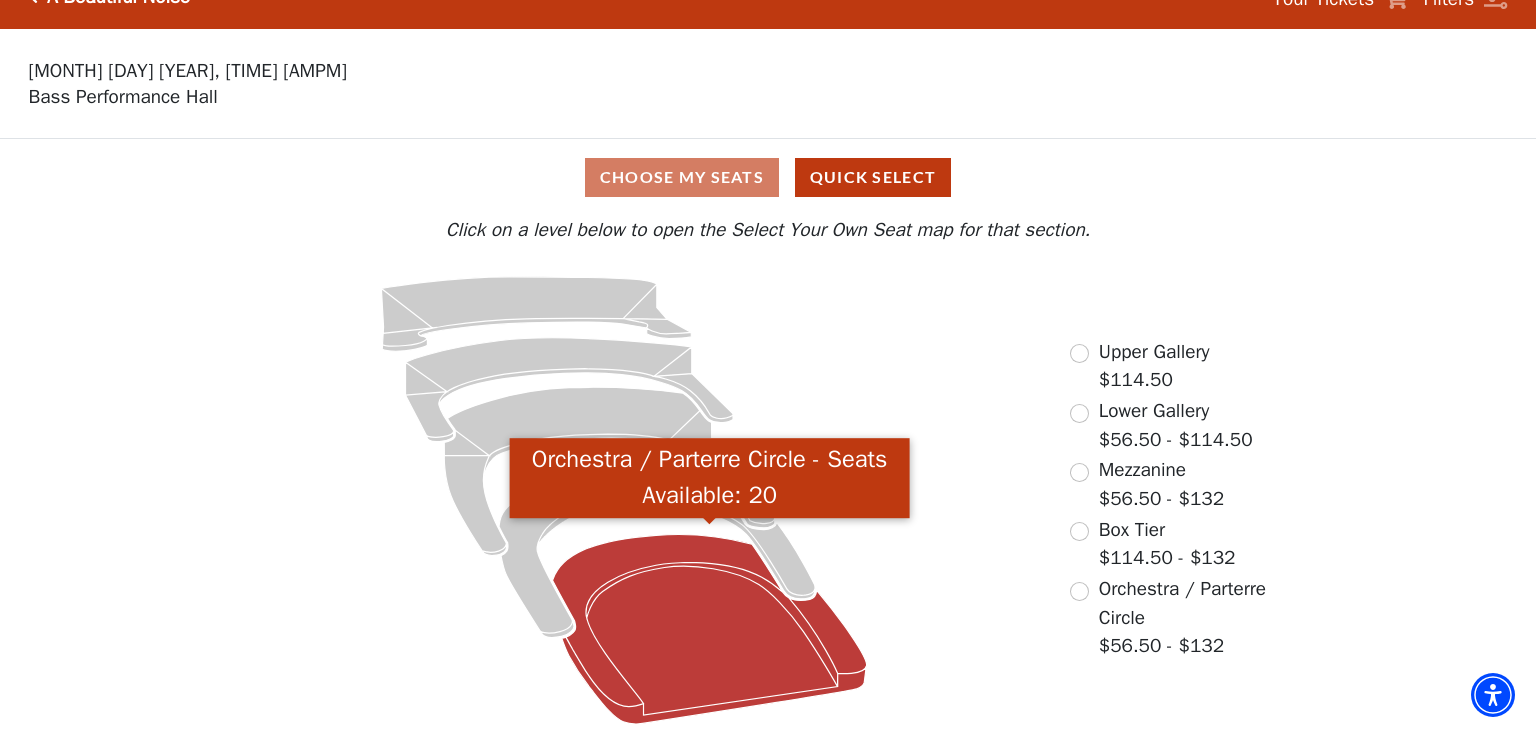 click 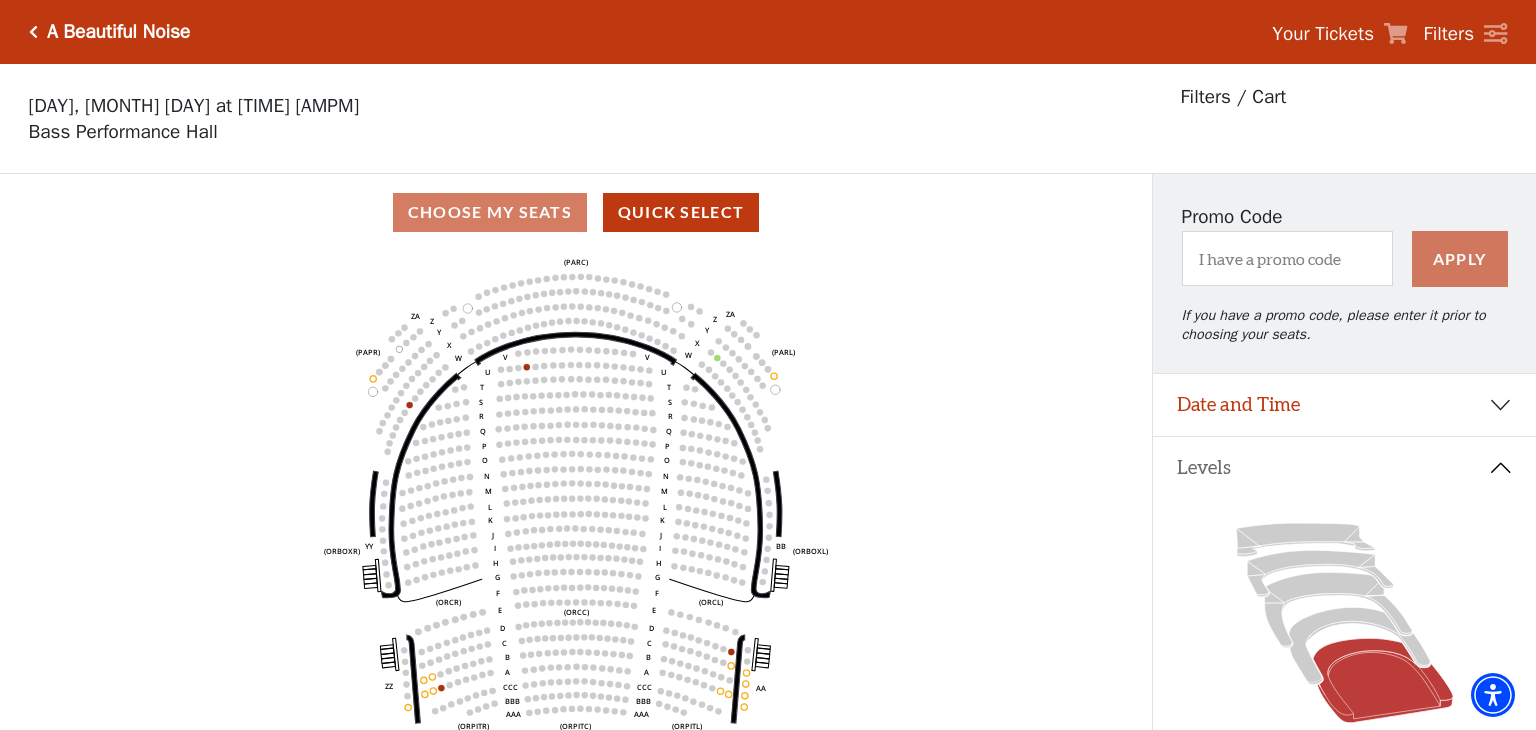 scroll, scrollTop: 92, scrollLeft: 0, axis: vertical 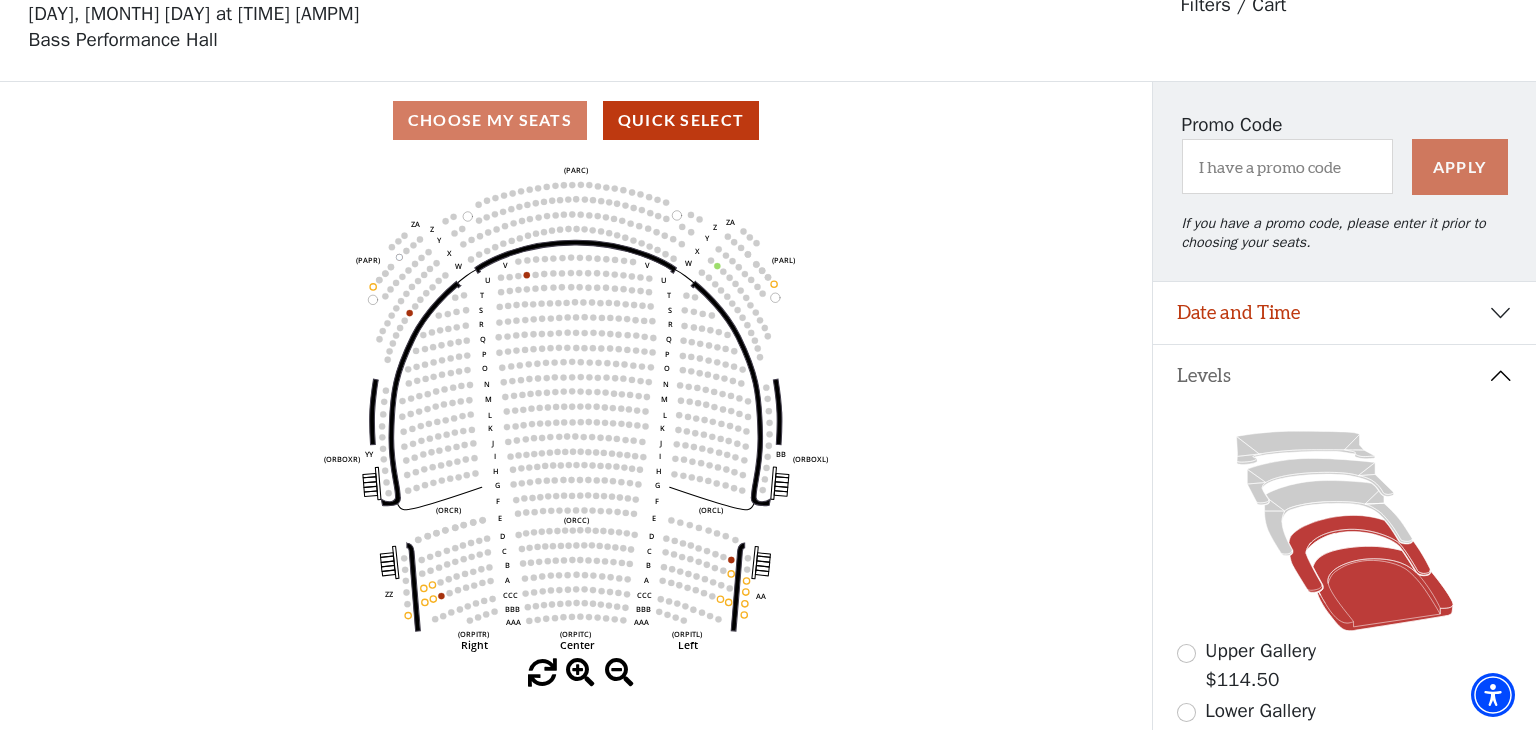 click 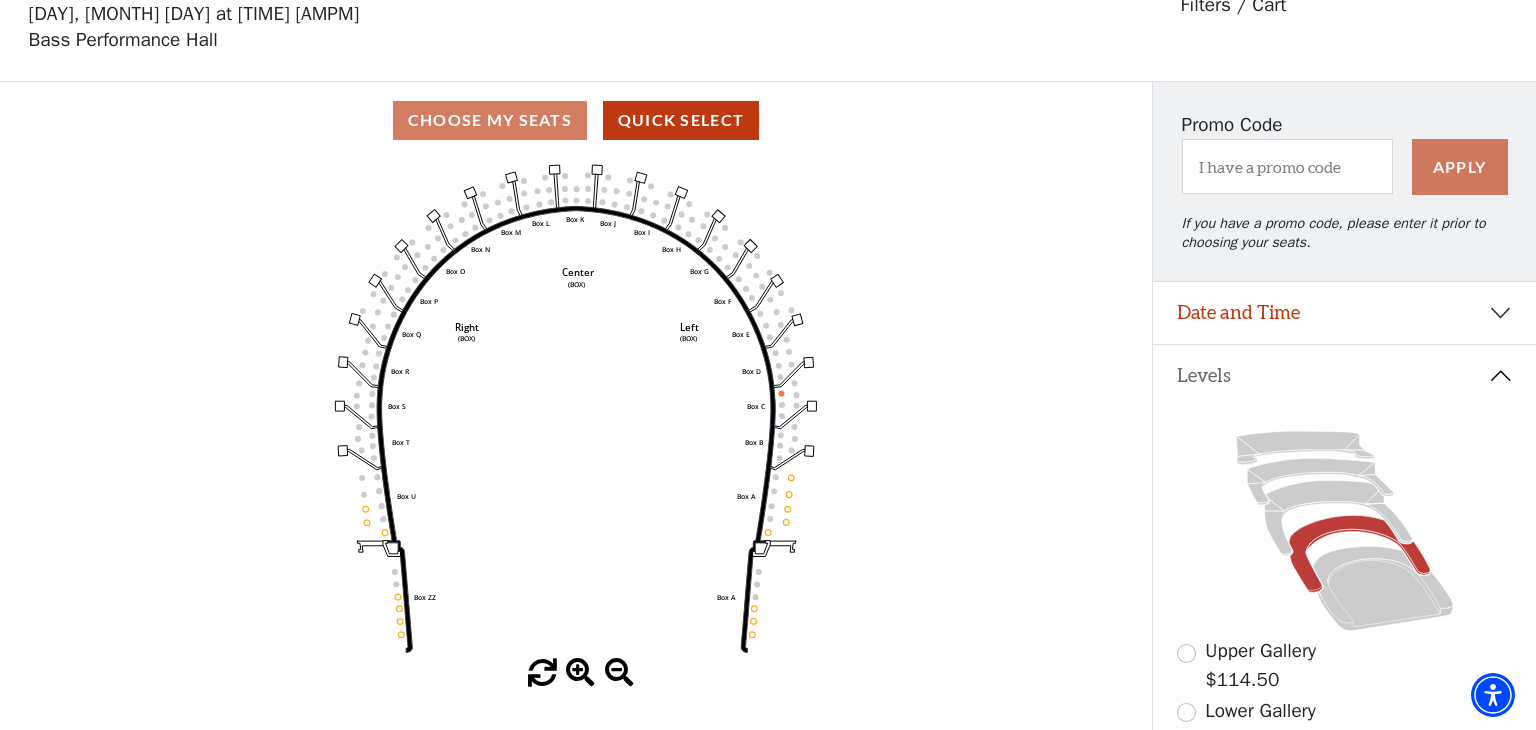 scroll, scrollTop: 92, scrollLeft: 0, axis: vertical 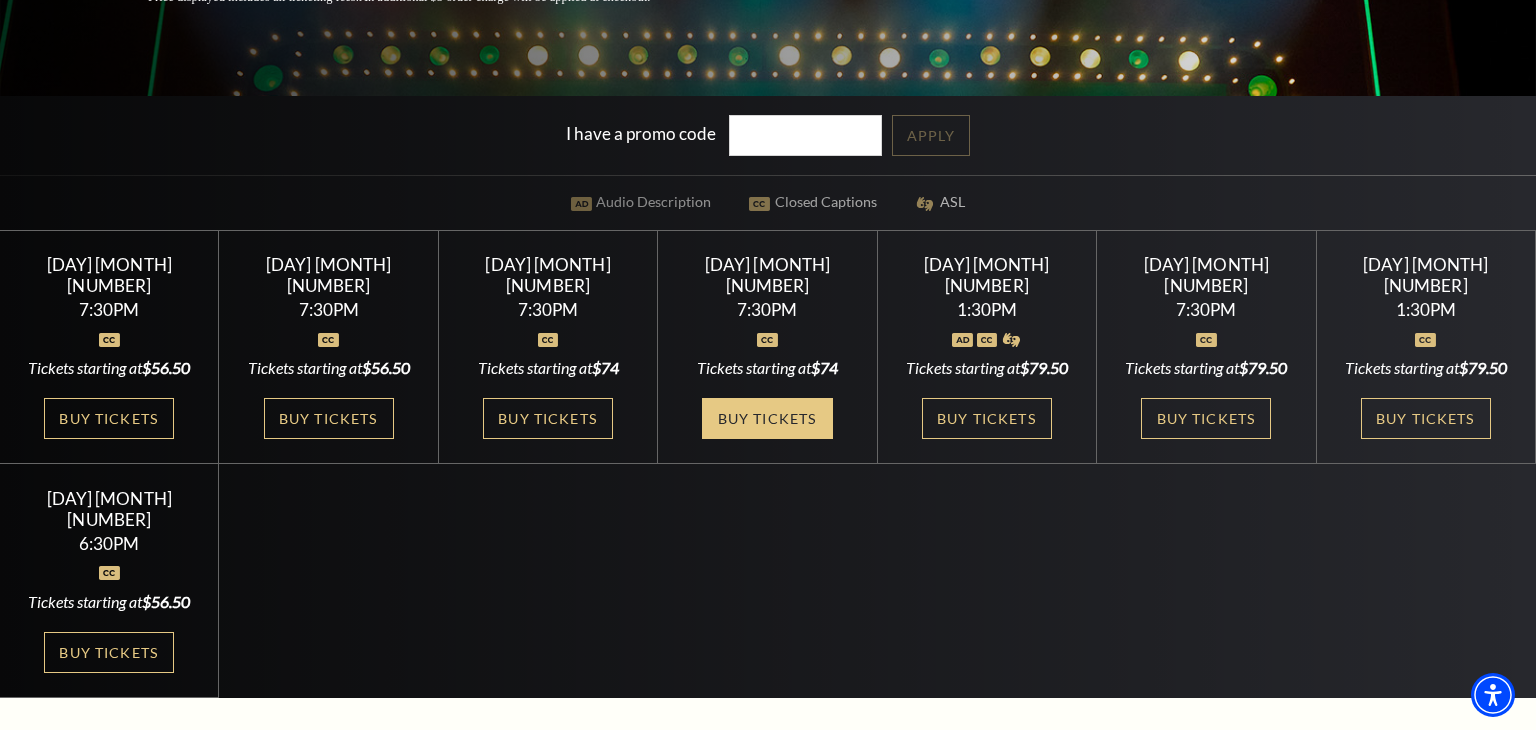 click on "Buy Tickets" at bounding box center (767, 418) 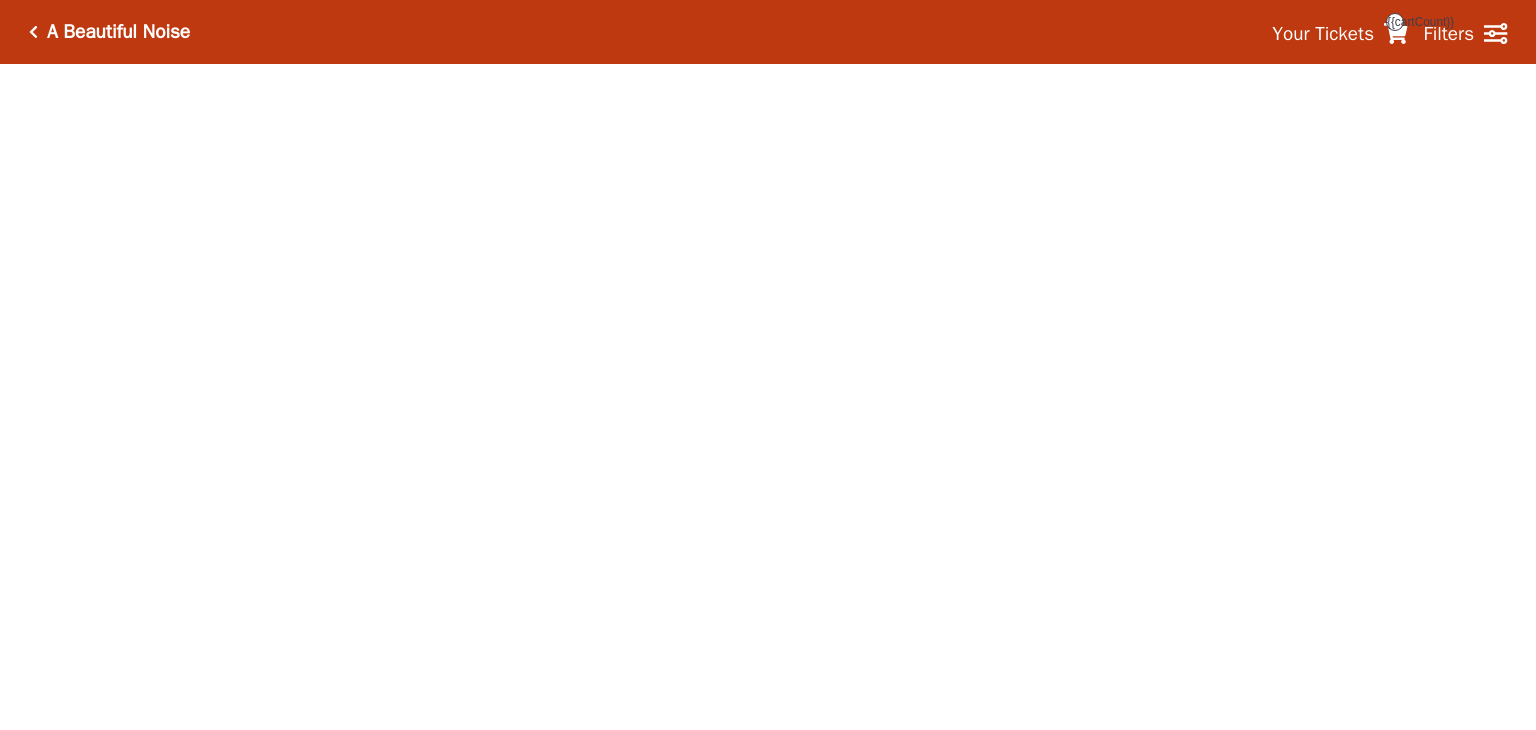 scroll, scrollTop: 0, scrollLeft: 0, axis: both 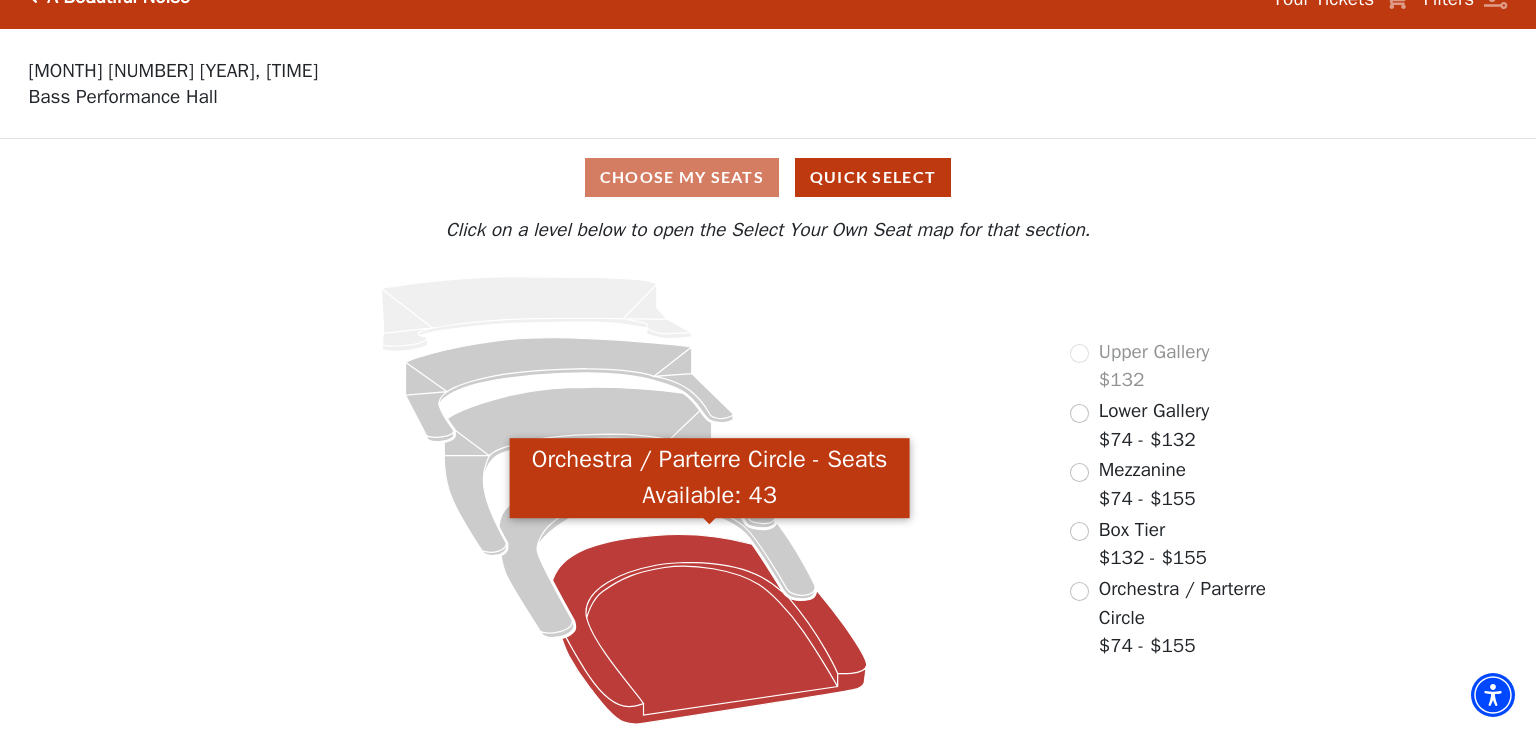 click 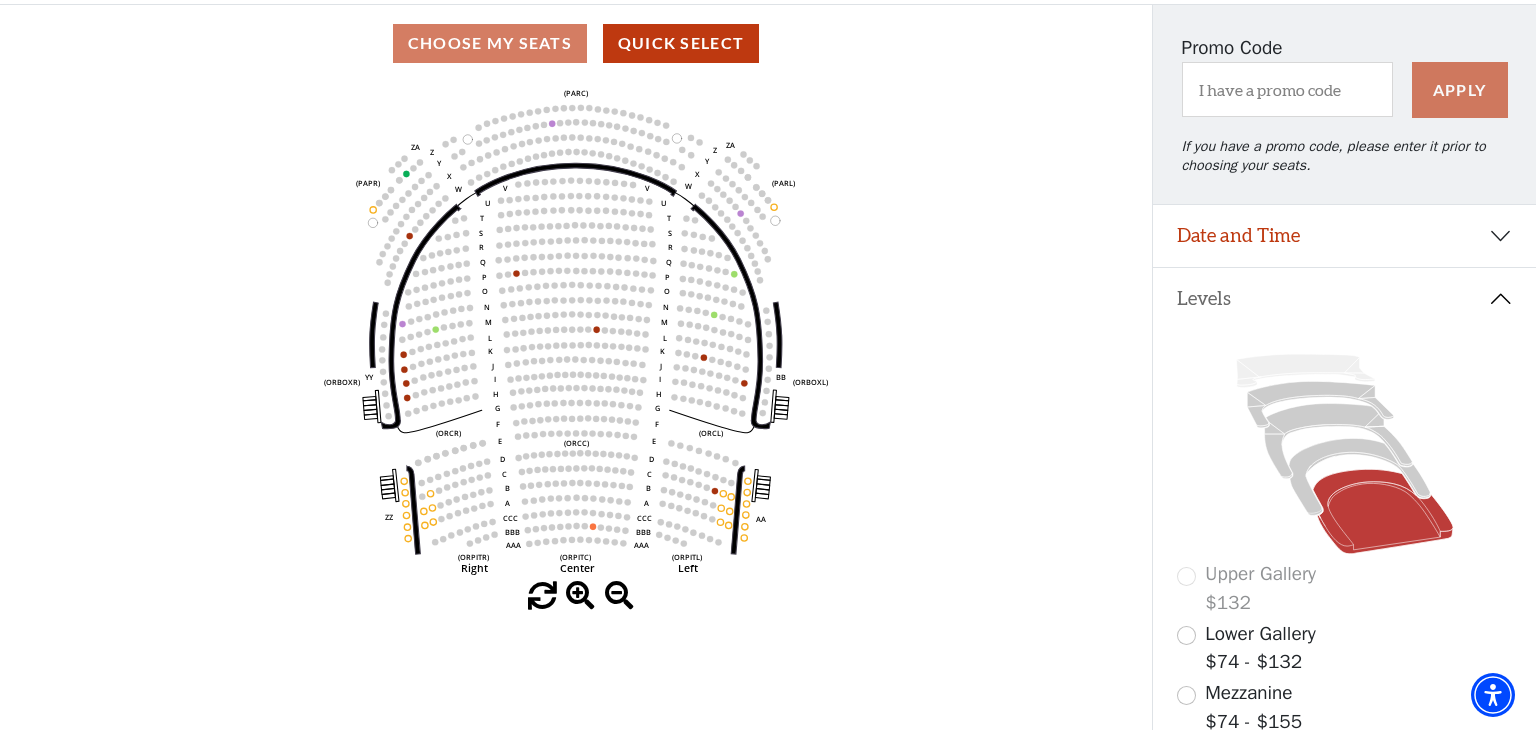scroll, scrollTop: 170, scrollLeft: 0, axis: vertical 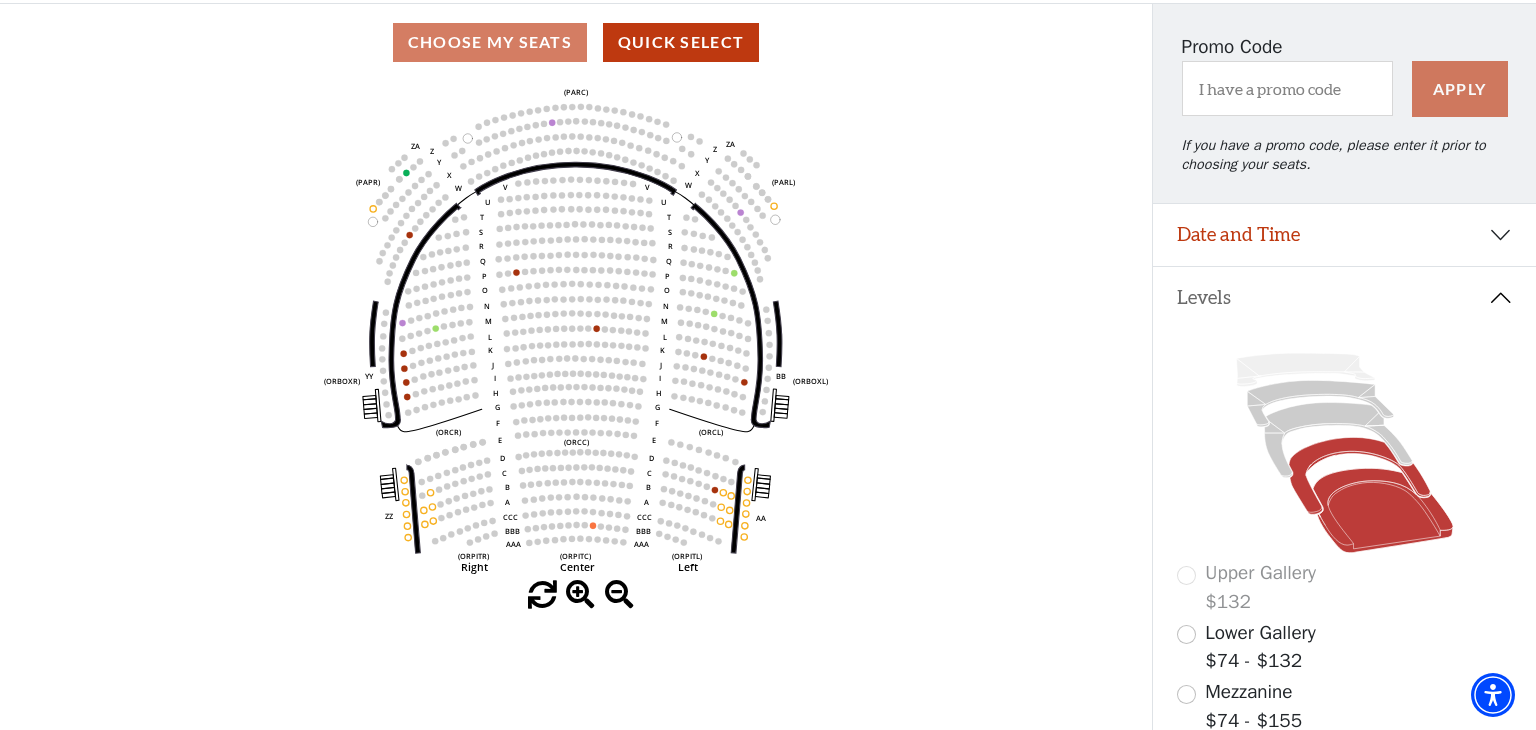 click 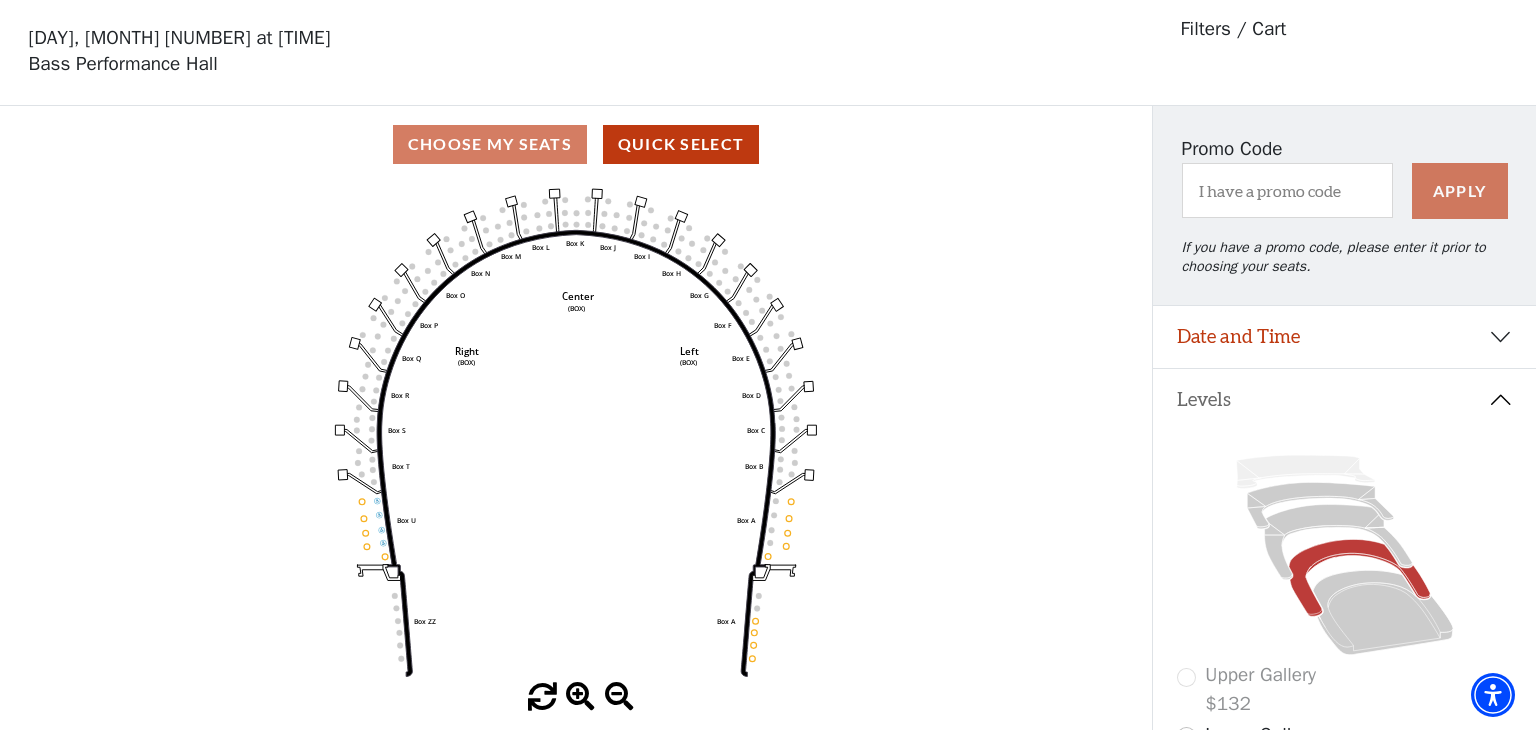 scroll, scrollTop: 92, scrollLeft: 0, axis: vertical 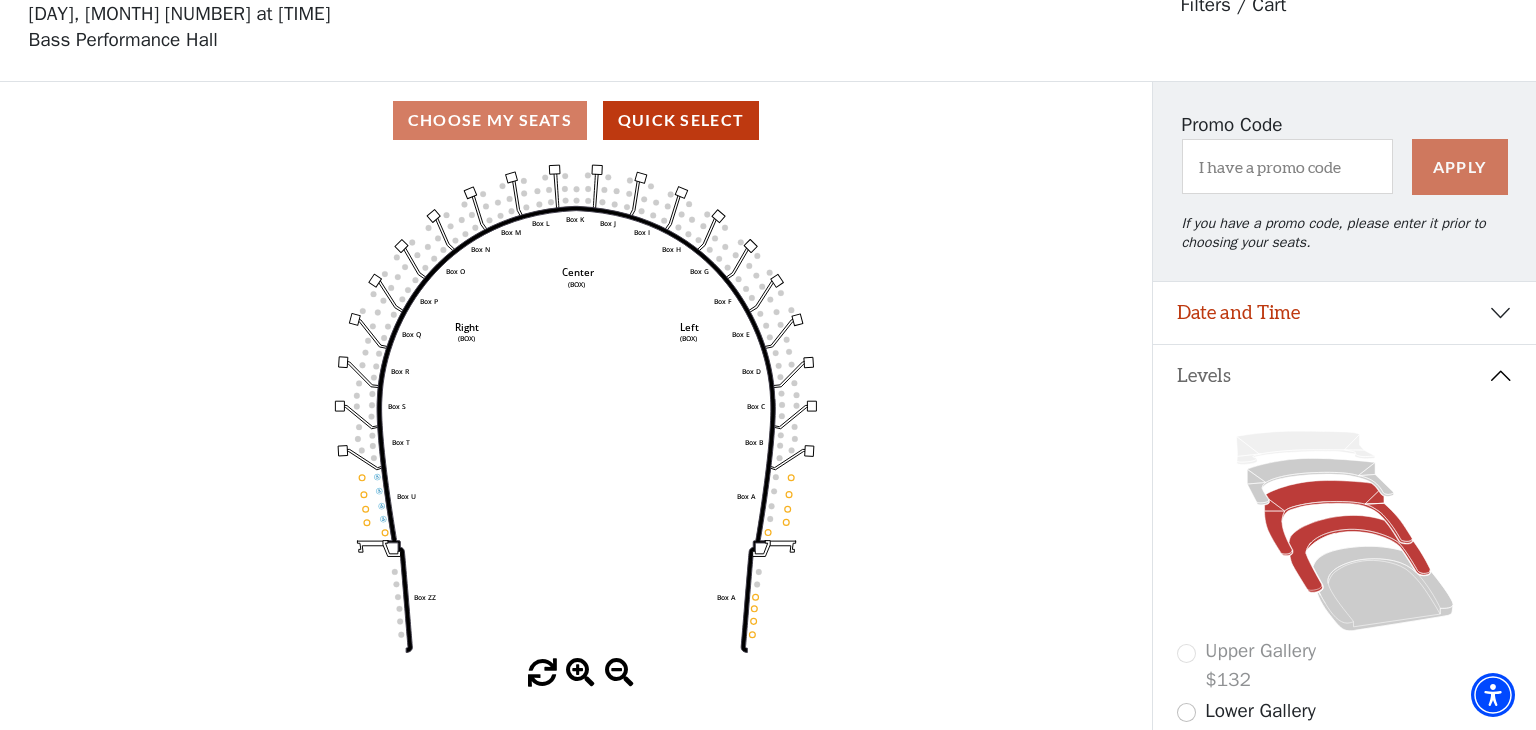 click 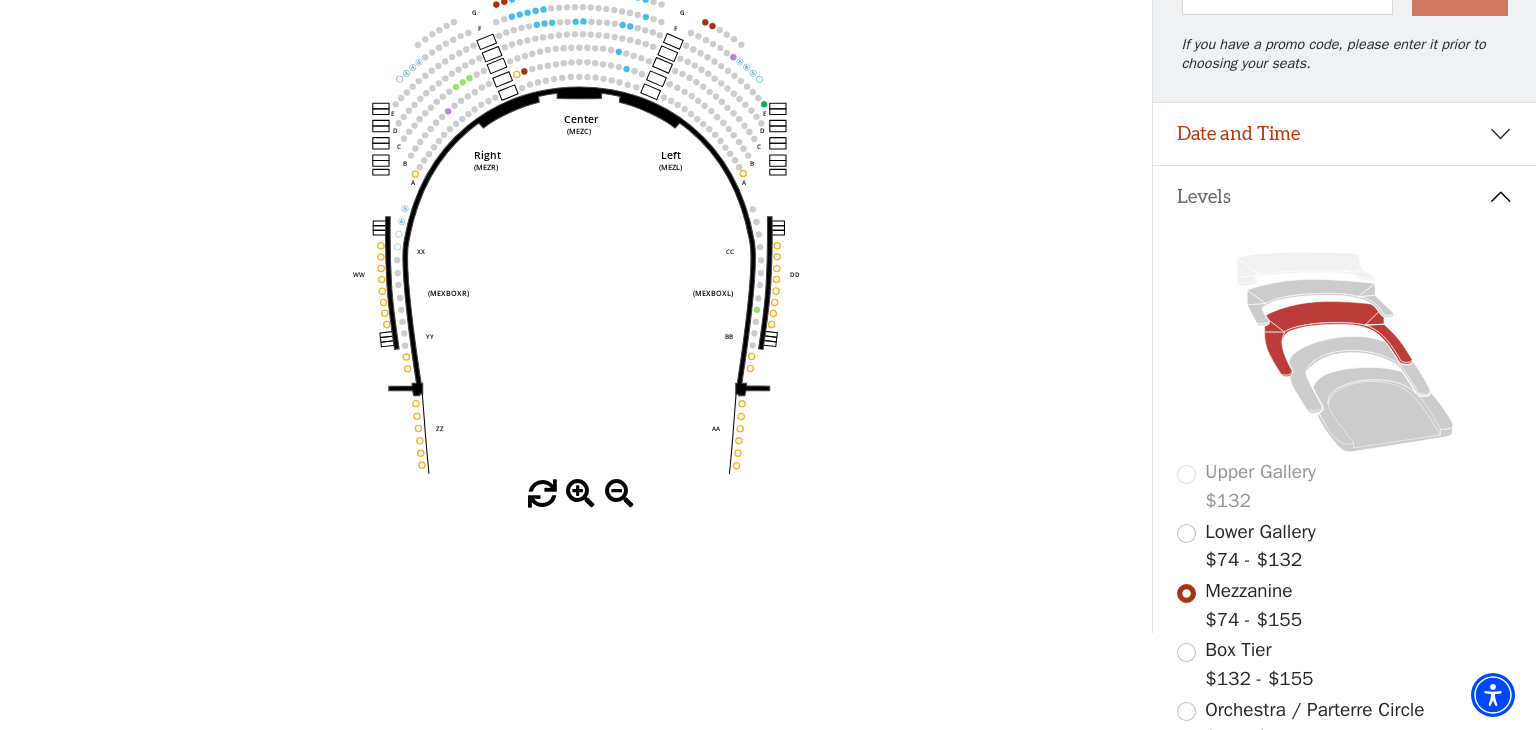 scroll, scrollTop: 329, scrollLeft: 0, axis: vertical 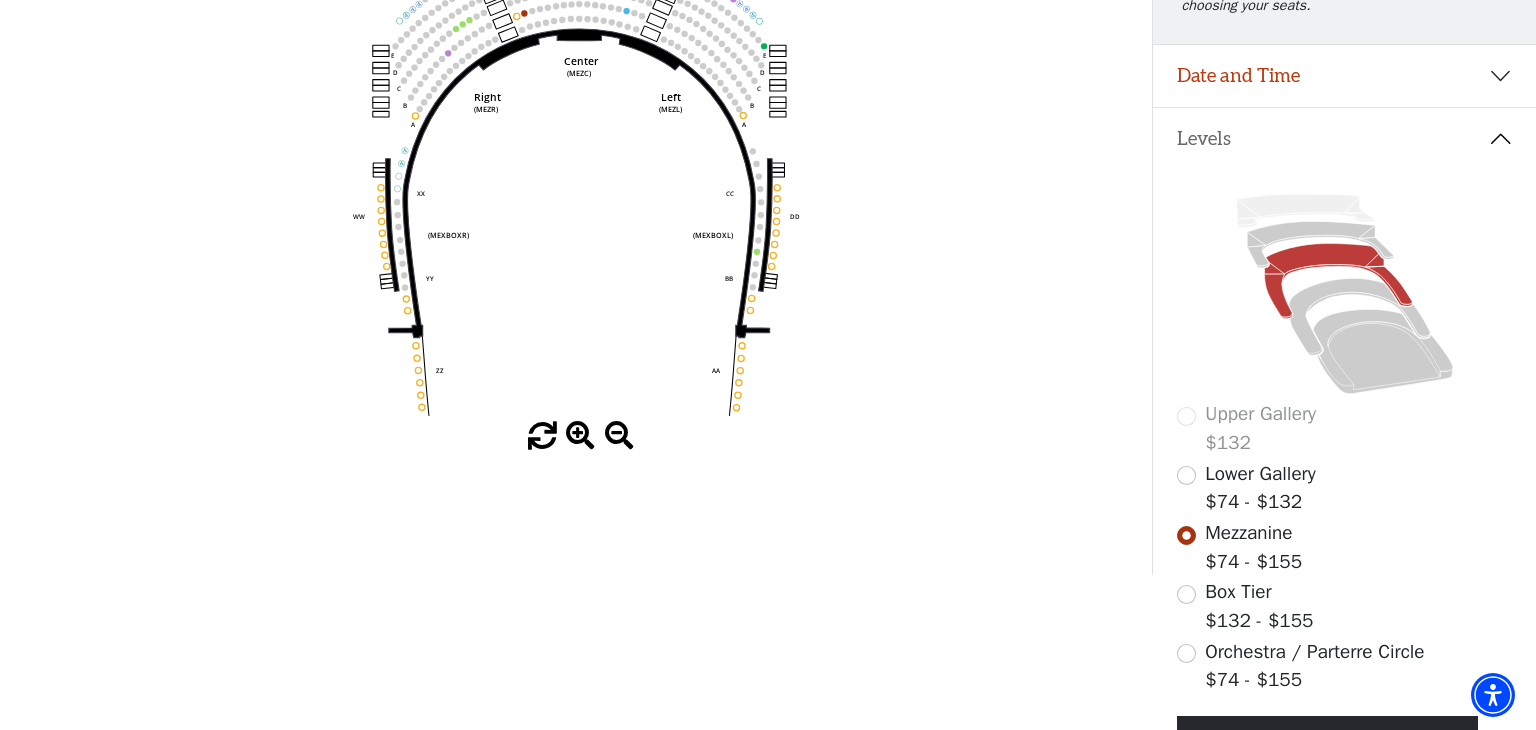 click on "Upper Gallery $132" at bounding box center [1345, 428] 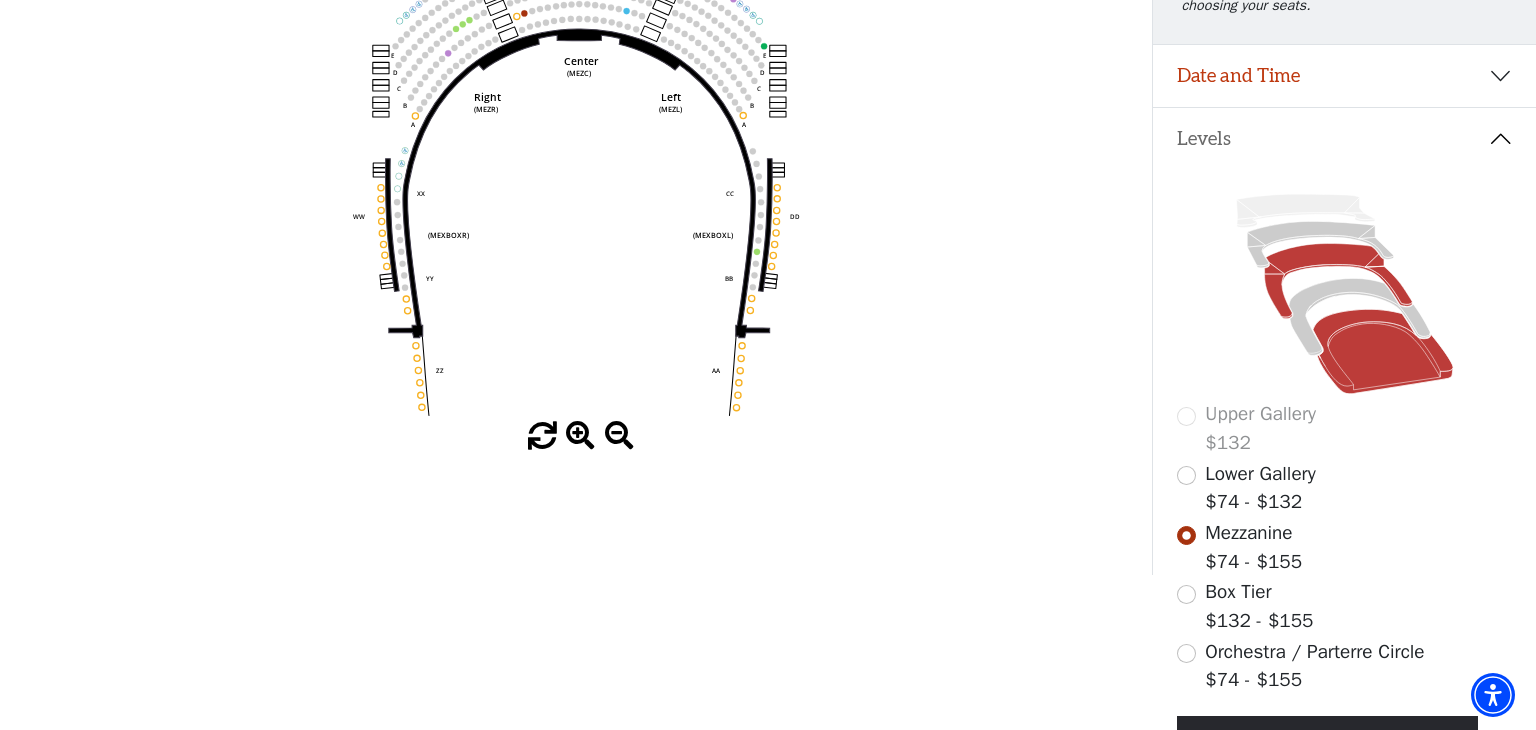 click 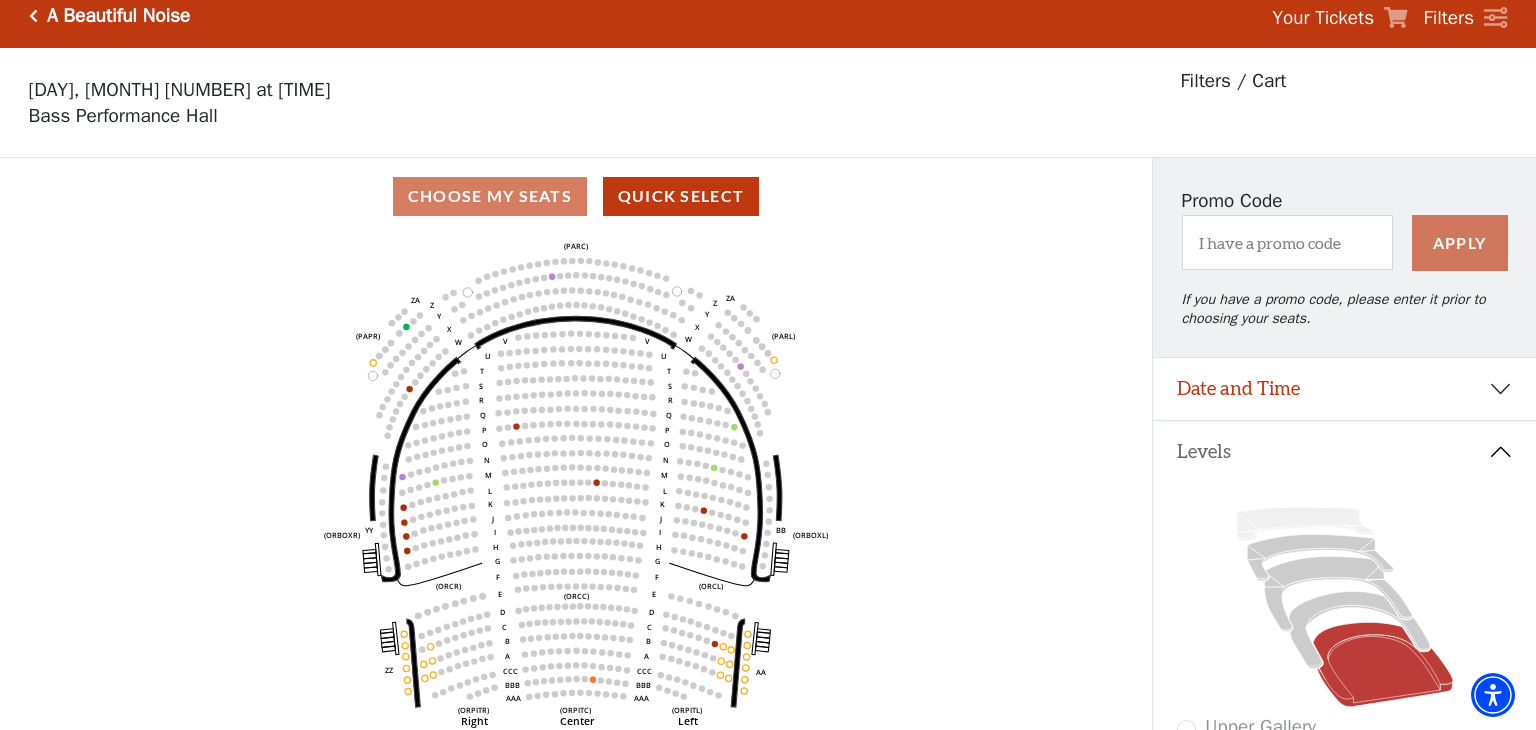scroll, scrollTop: 0, scrollLeft: 0, axis: both 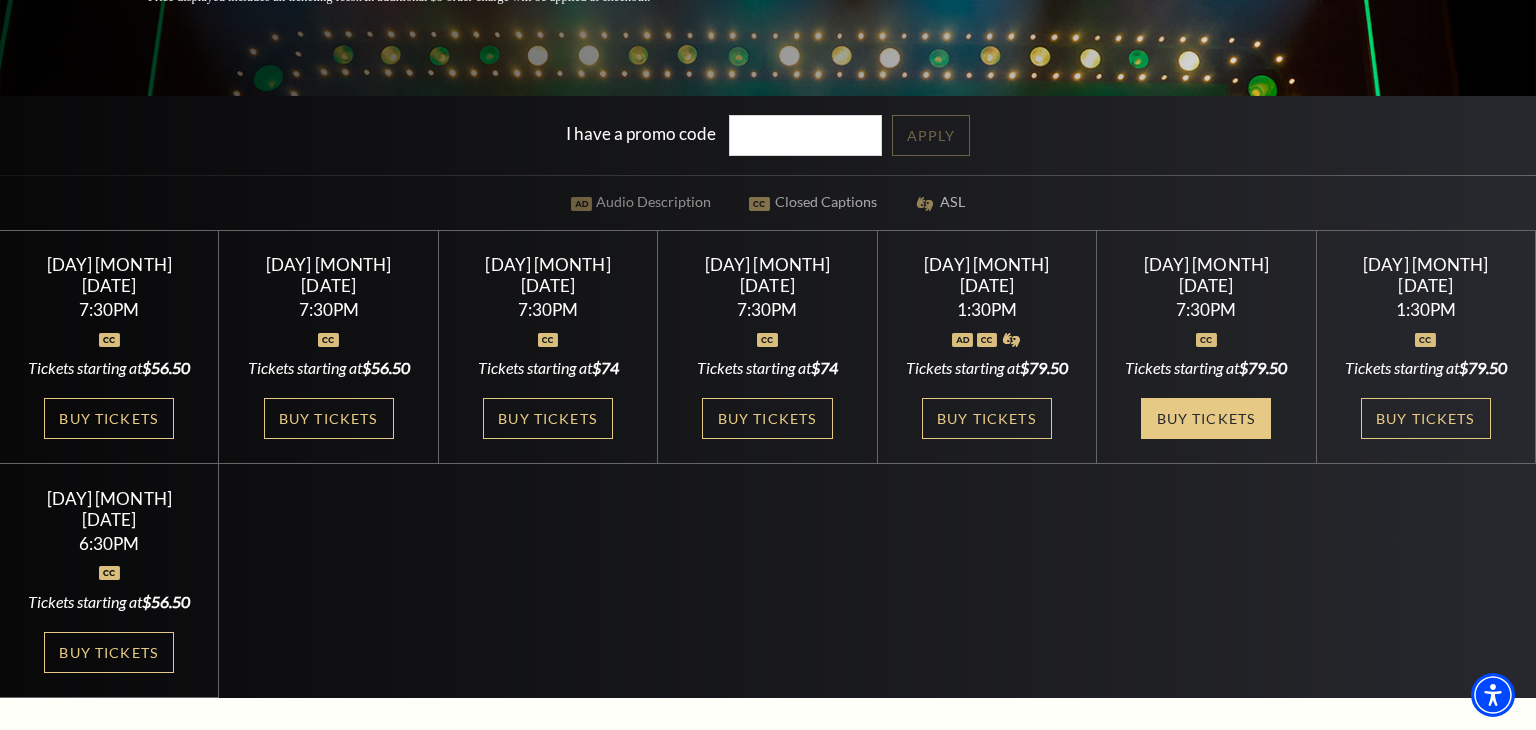 click on "Buy Tickets" at bounding box center (1206, 418) 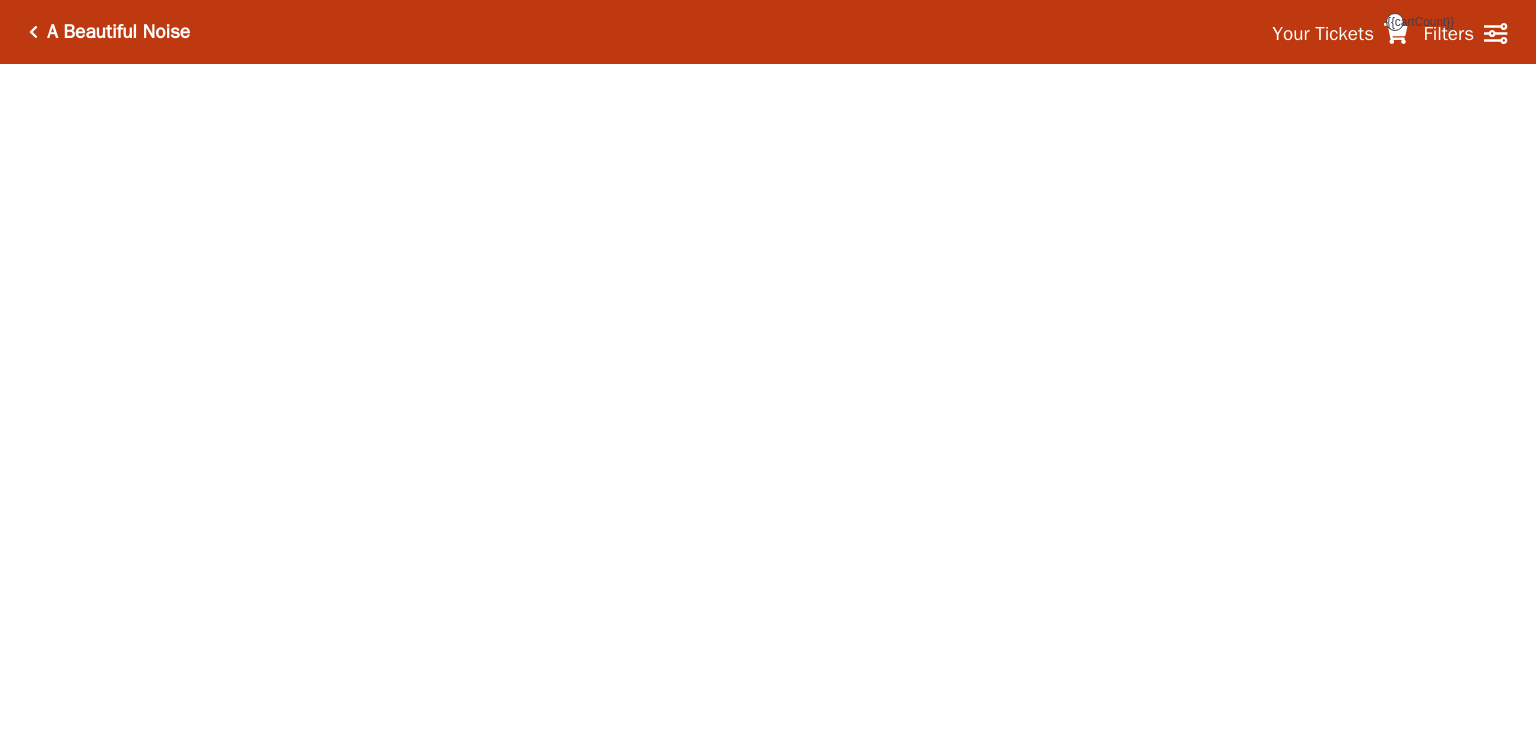 scroll, scrollTop: 0, scrollLeft: 0, axis: both 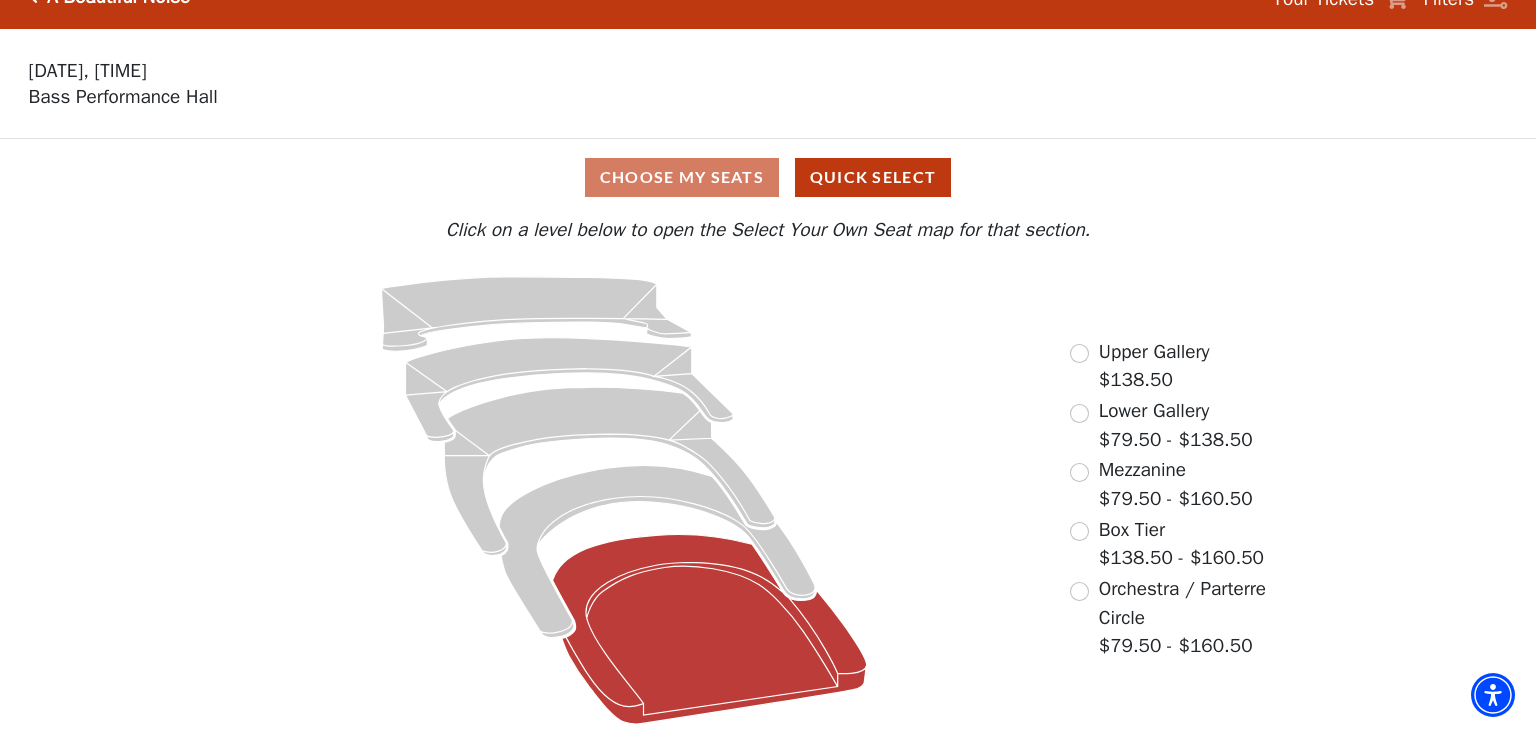 click 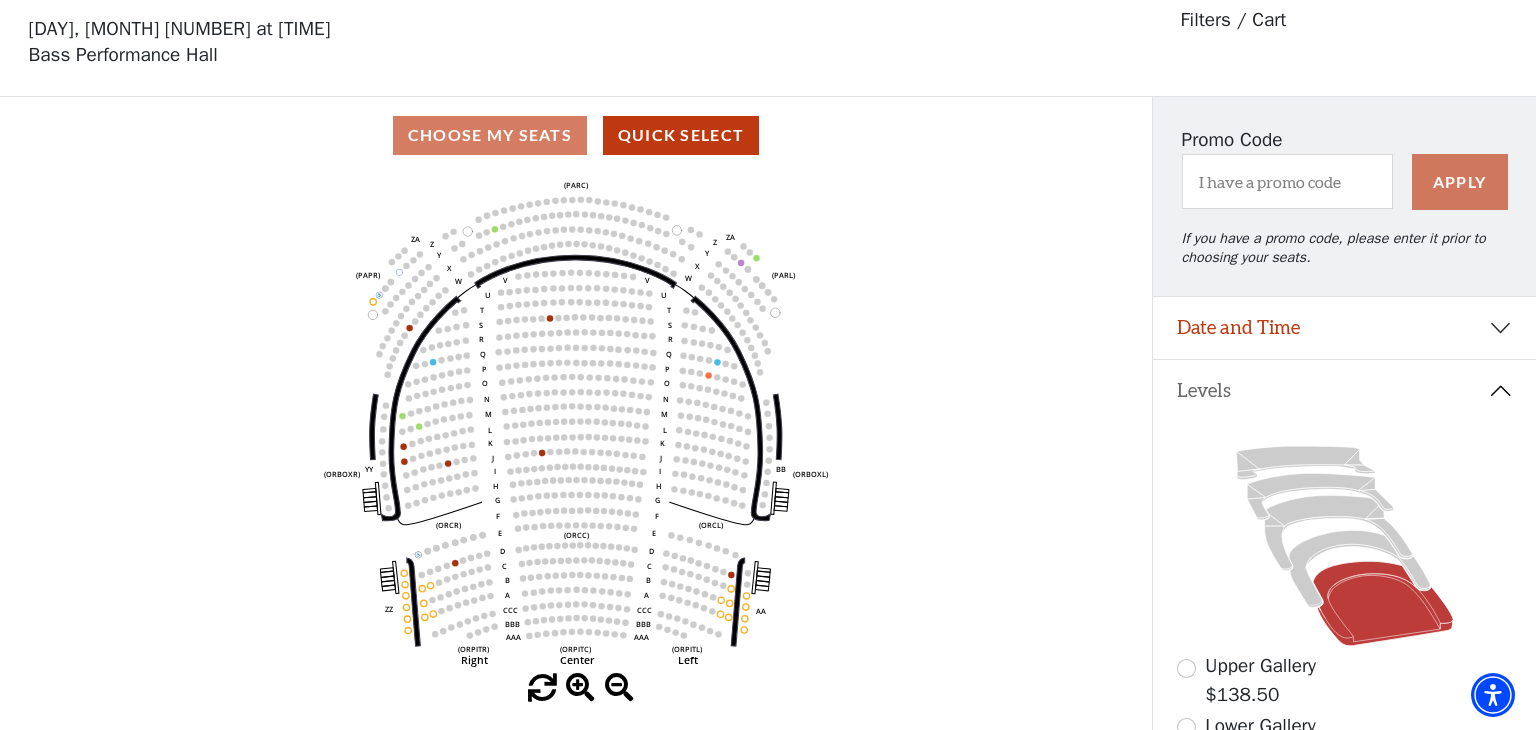 scroll, scrollTop: 80, scrollLeft: 0, axis: vertical 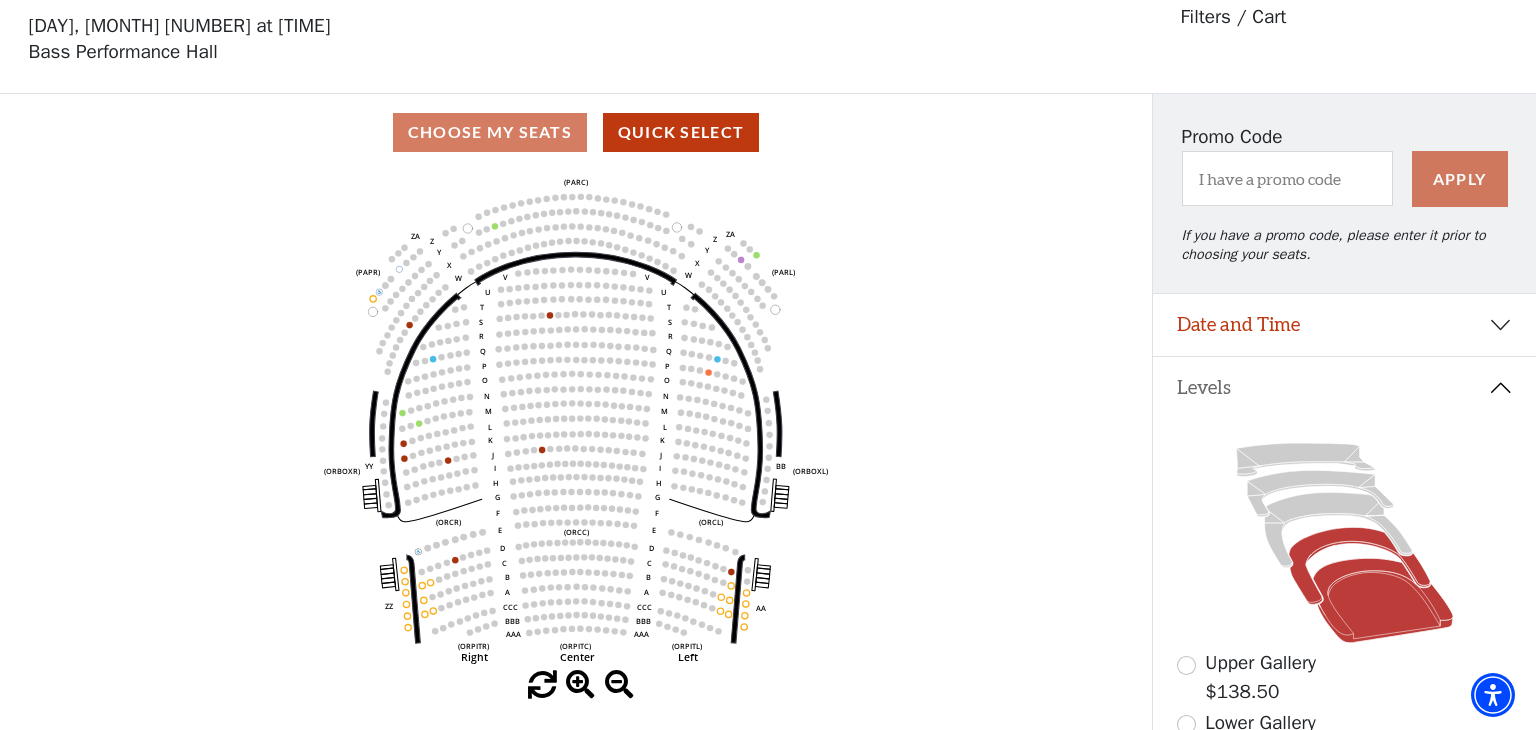 click 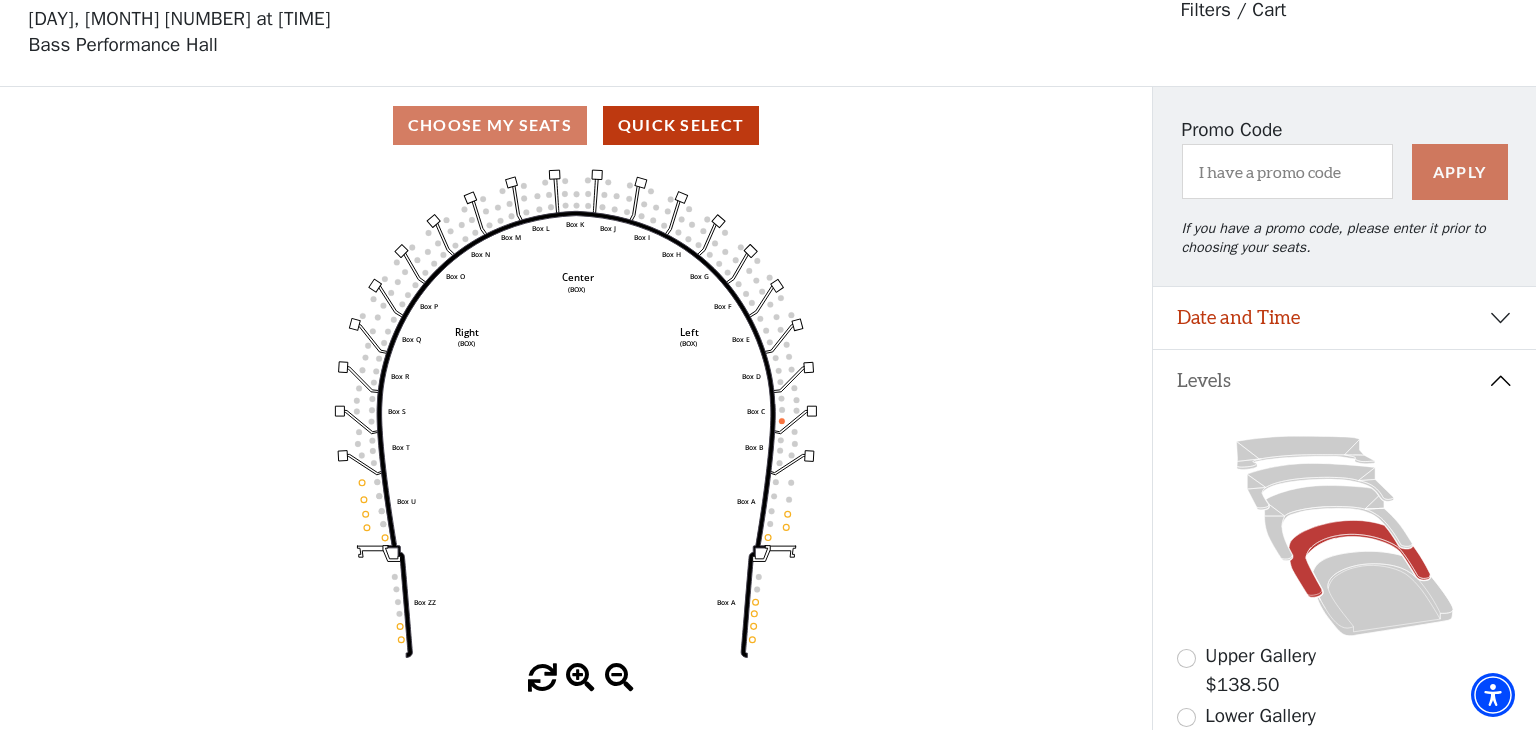 scroll, scrollTop: 92, scrollLeft: 0, axis: vertical 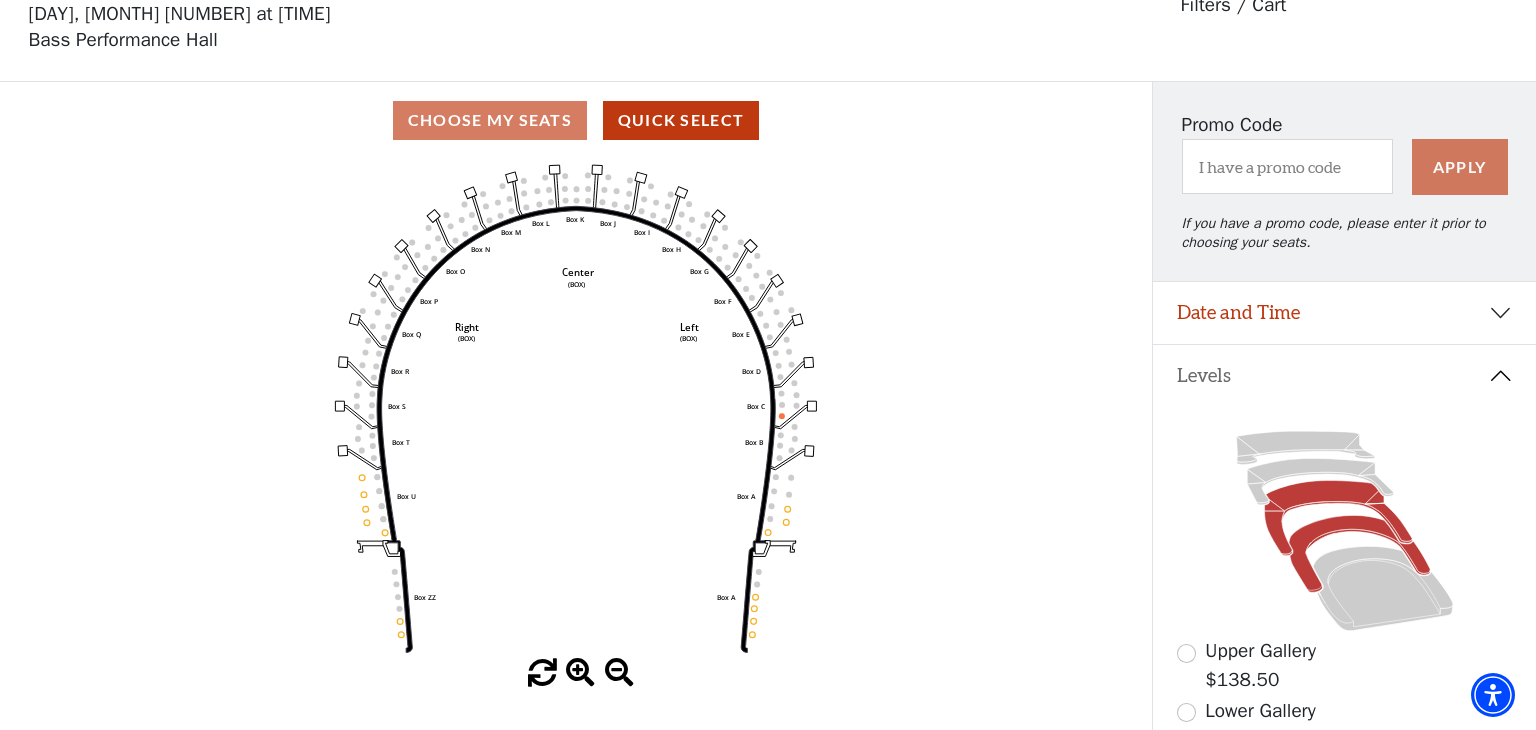 click 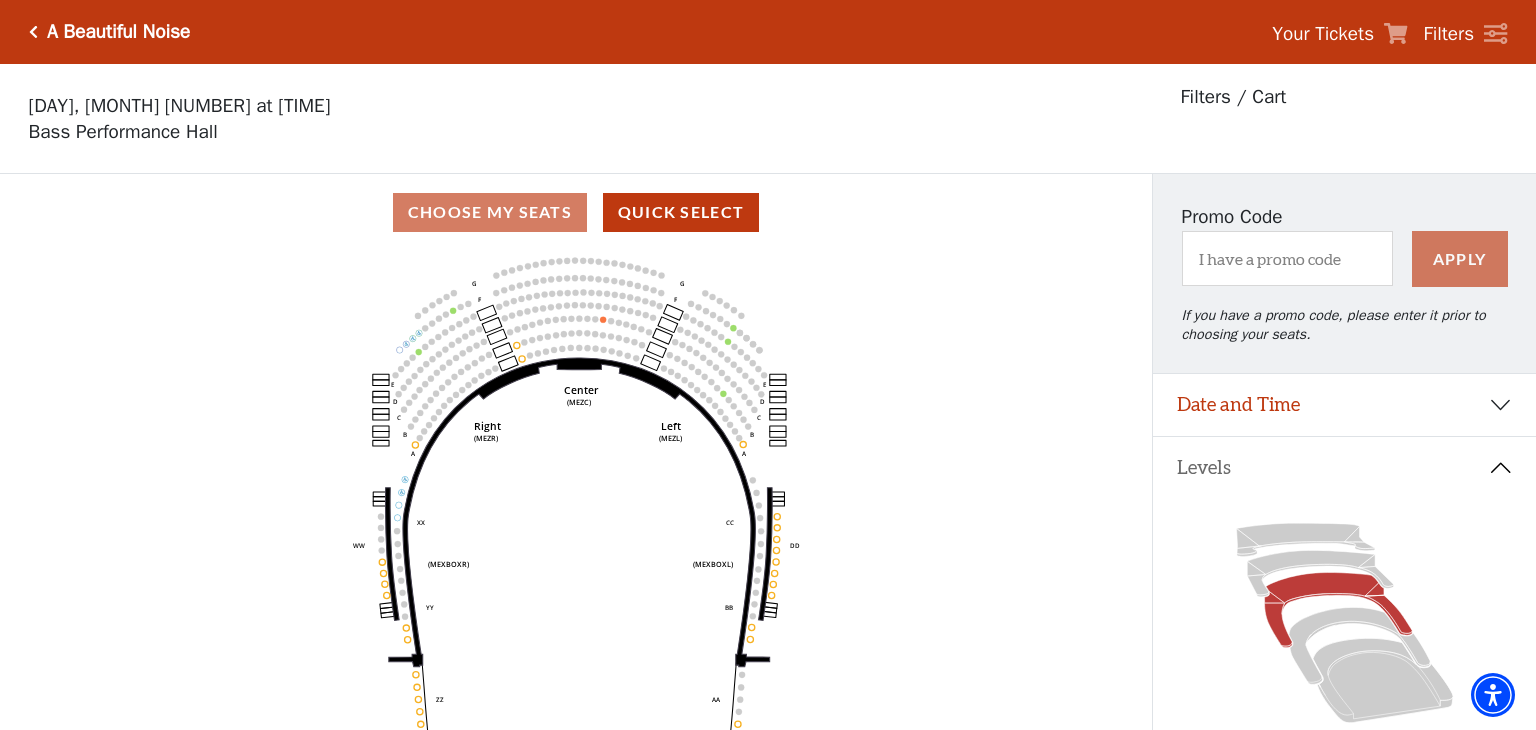 scroll, scrollTop: 92, scrollLeft: 0, axis: vertical 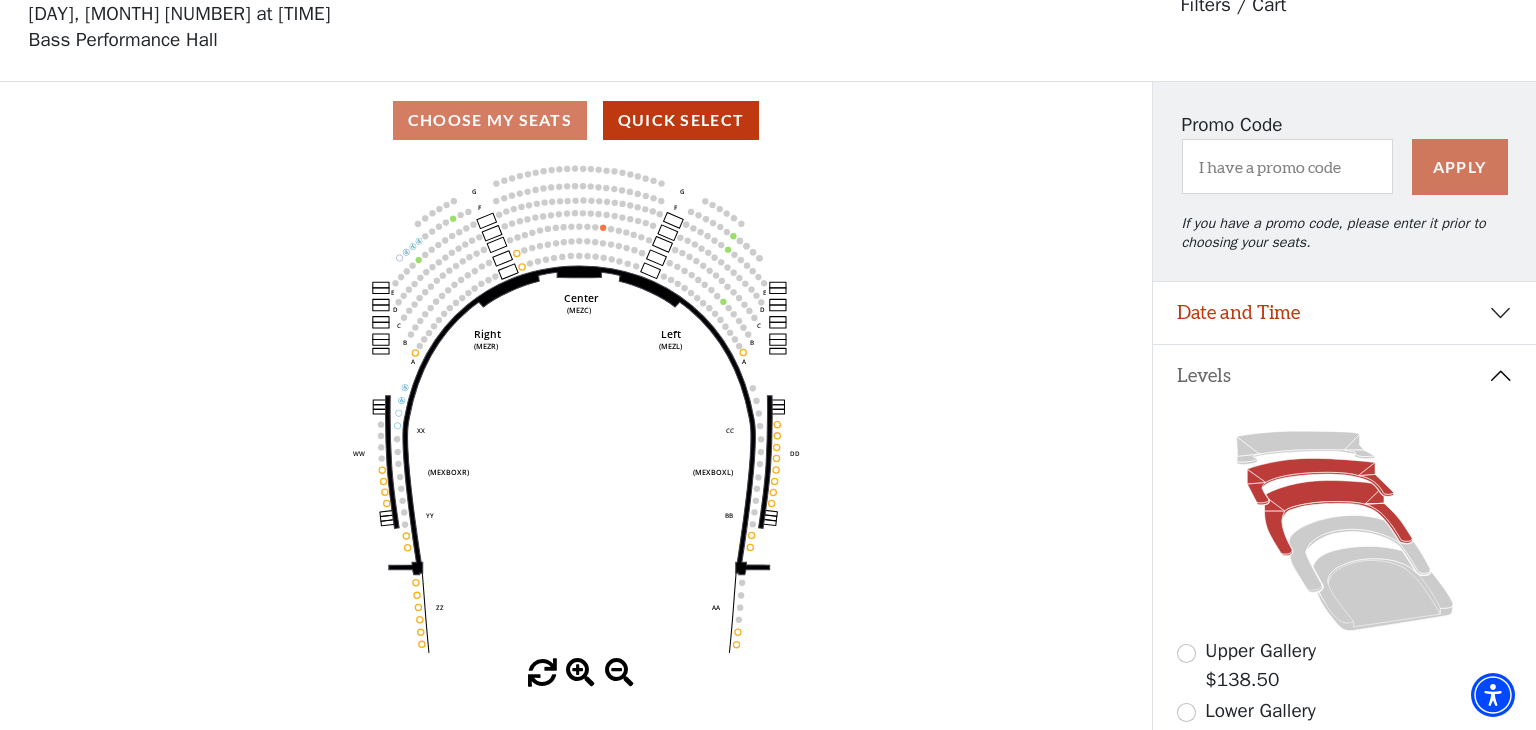 click 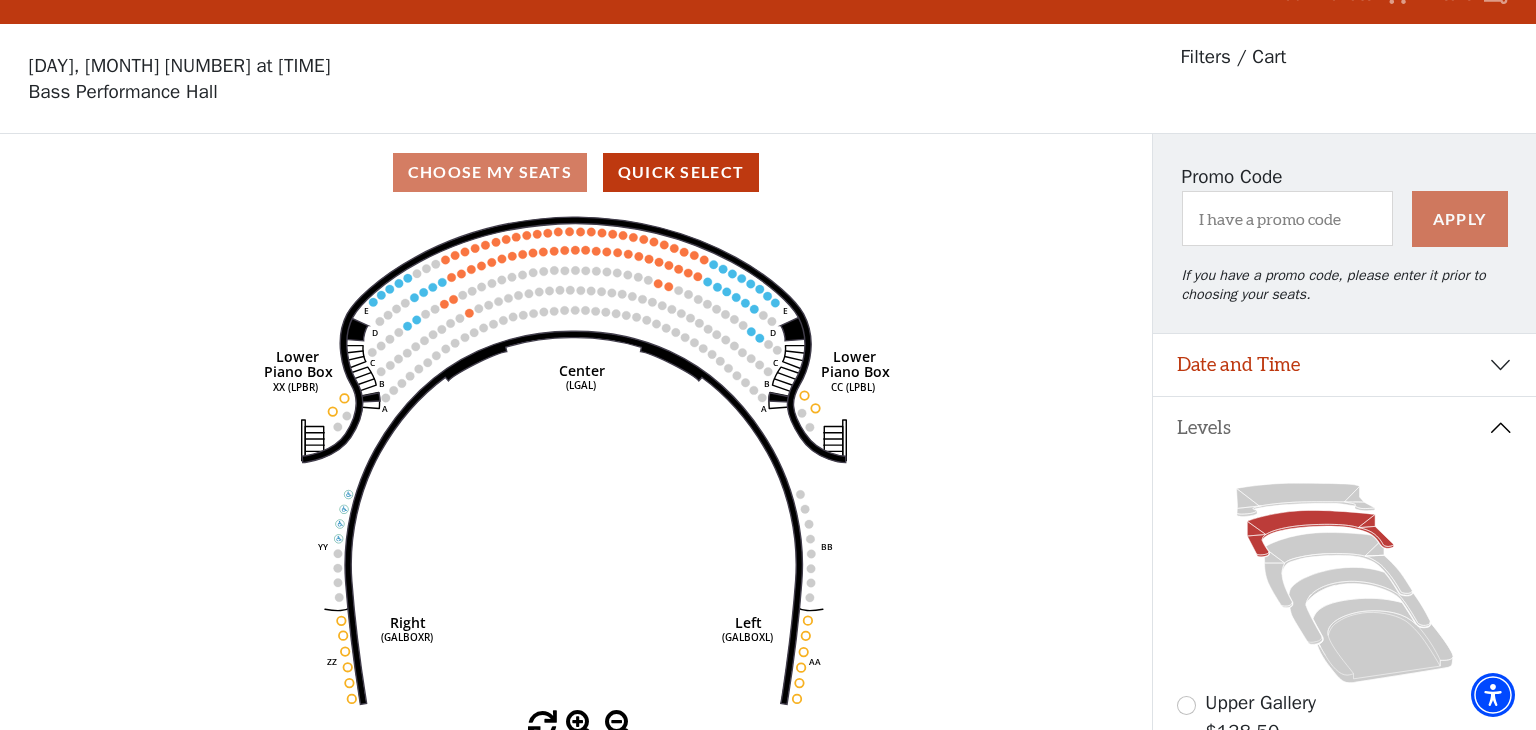 scroll, scrollTop: 0, scrollLeft: 0, axis: both 